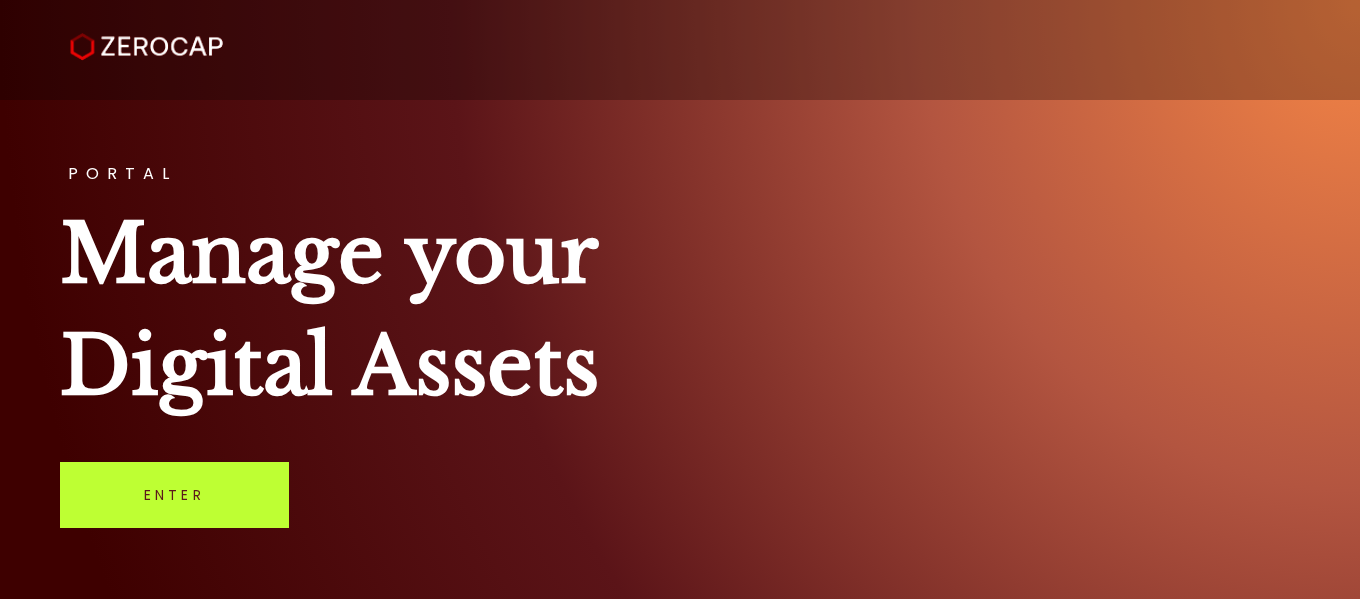 scroll, scrollTop: 0, scrollLeft: 0, axis: both 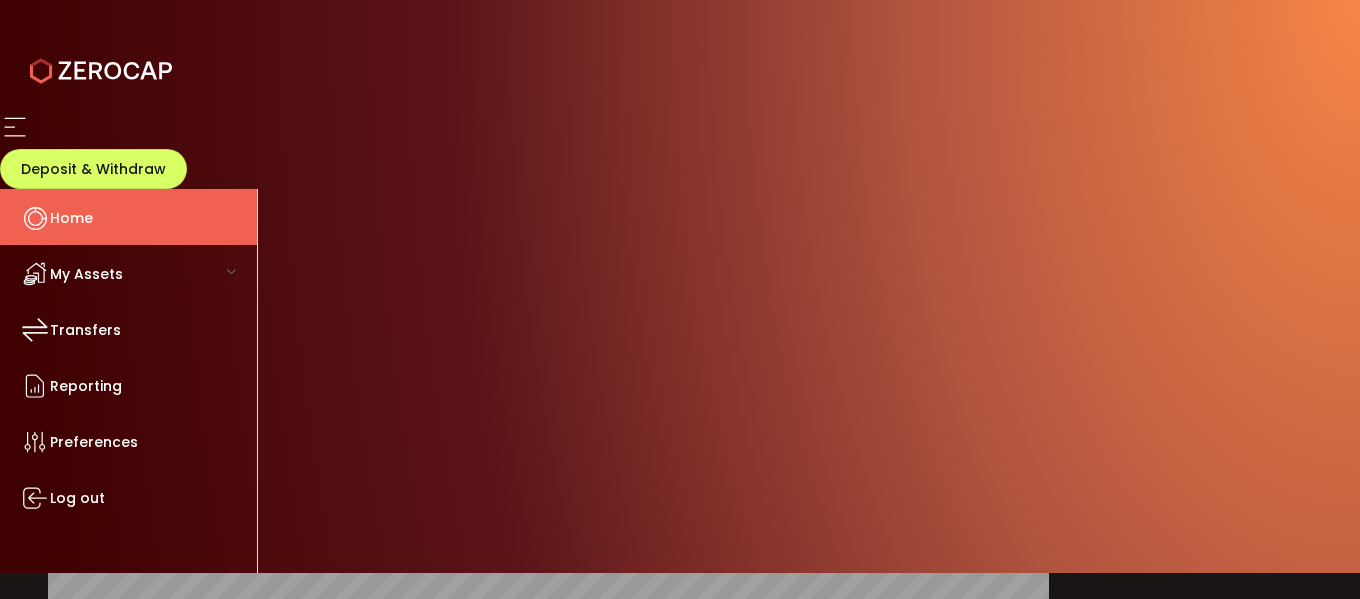drag, startPoint x: 809, startPoint y: 461, endPoint x: 796, endPoint y: 454, distance: 14.764823 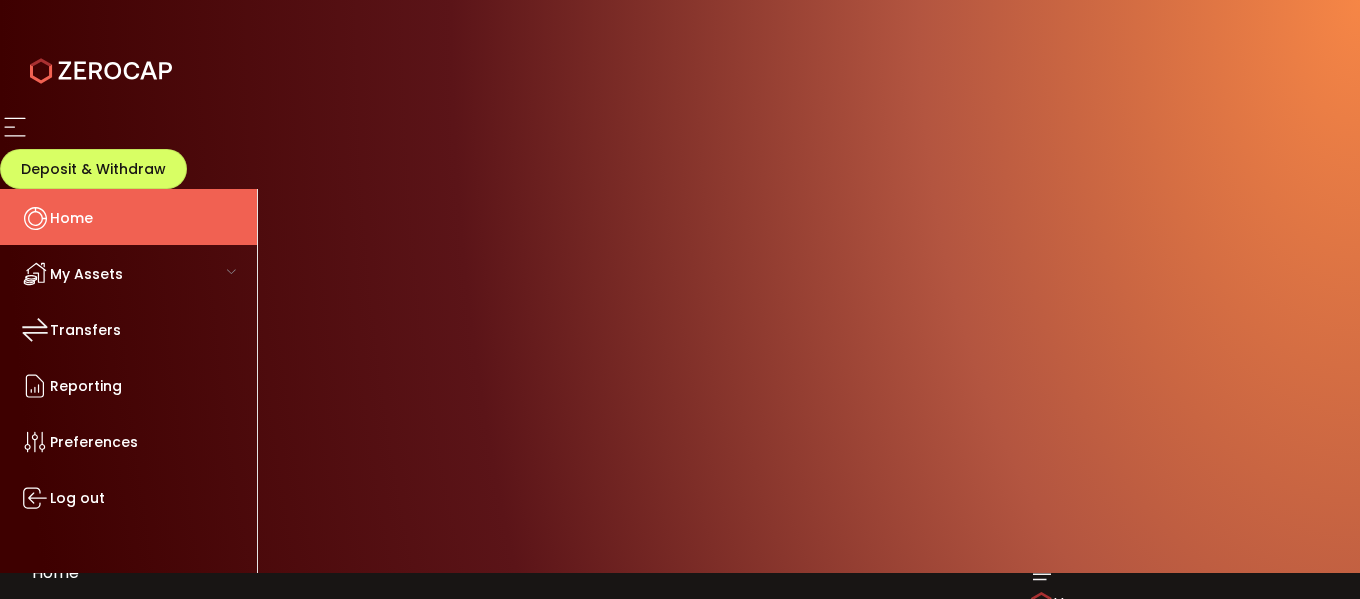 scroll, scrollTop: 0, scrollLeft: 0, axis: both 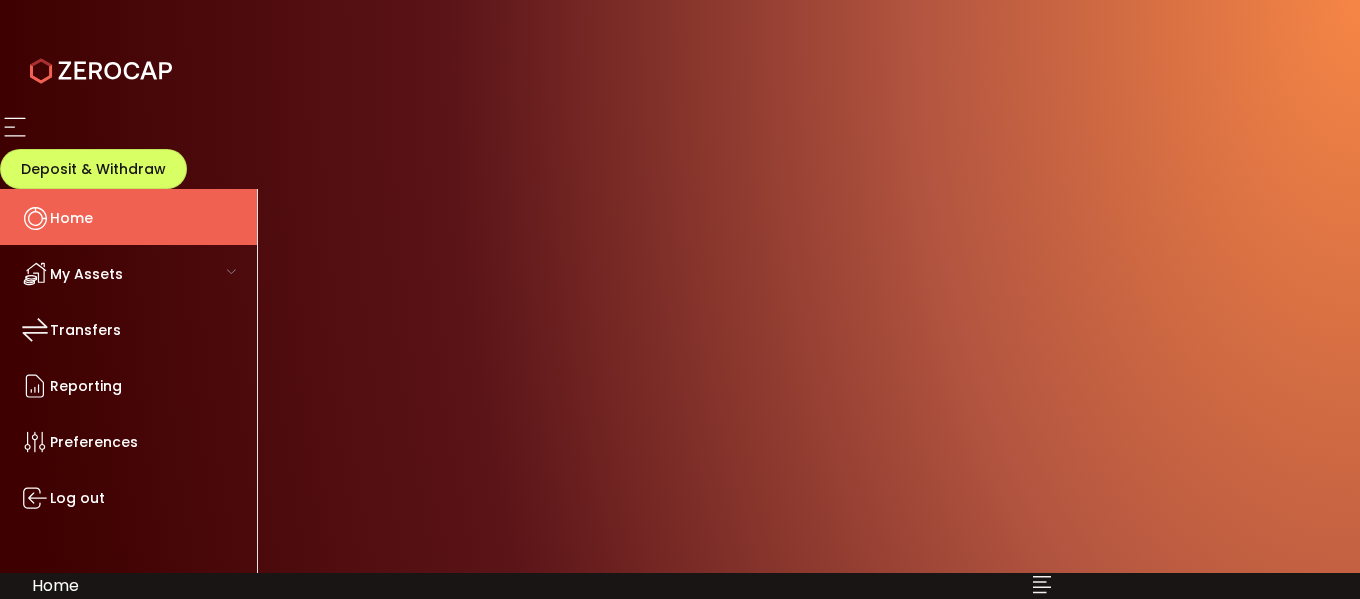 click on "6M" at bounding box center (977, 841) 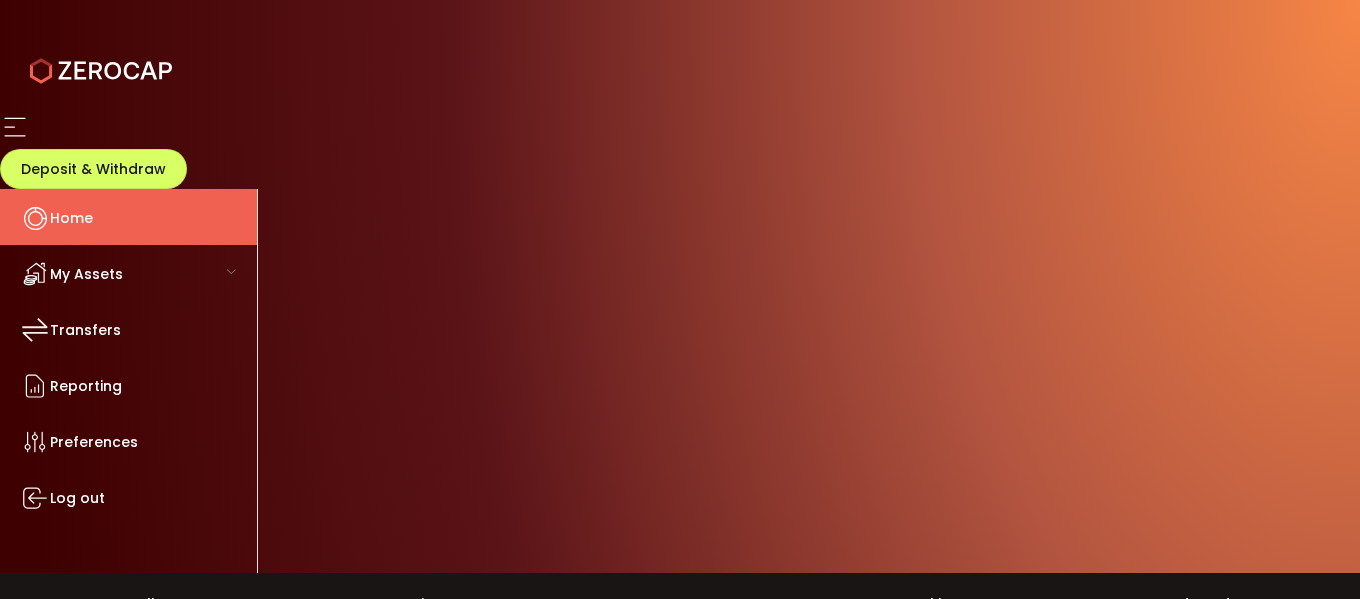 scroll, scrollTop: 200, scrollLeft: 0, axis: vertical 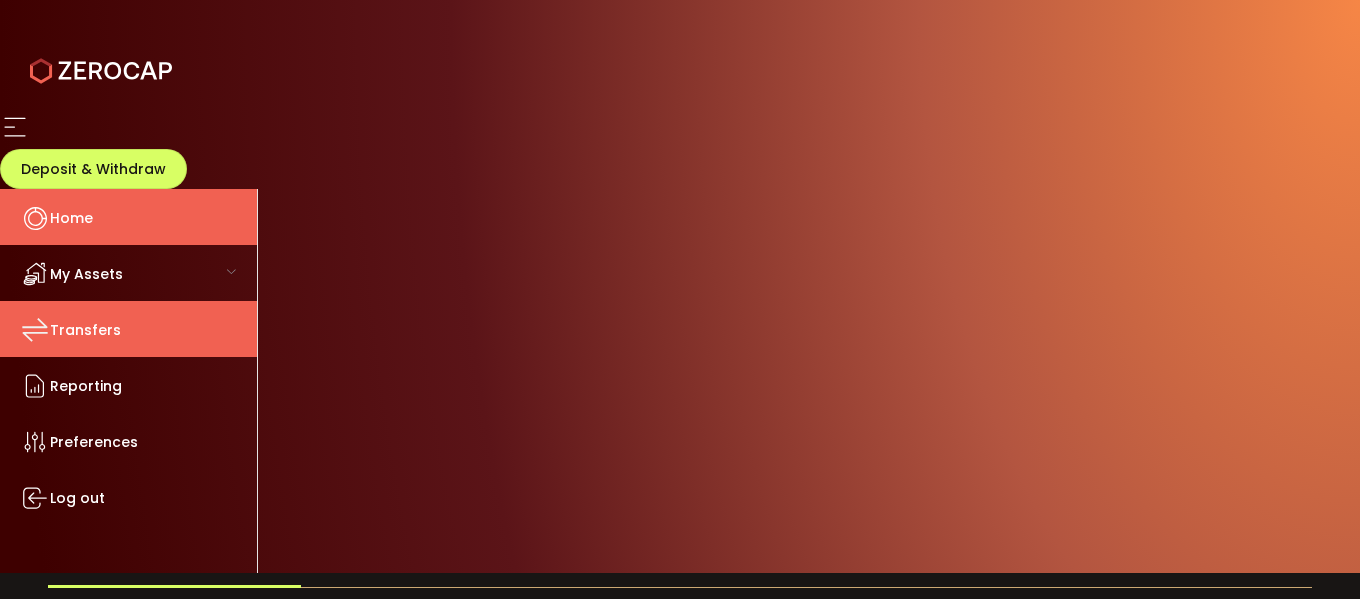 click on "Transfers" at bounding box center [71, 218] 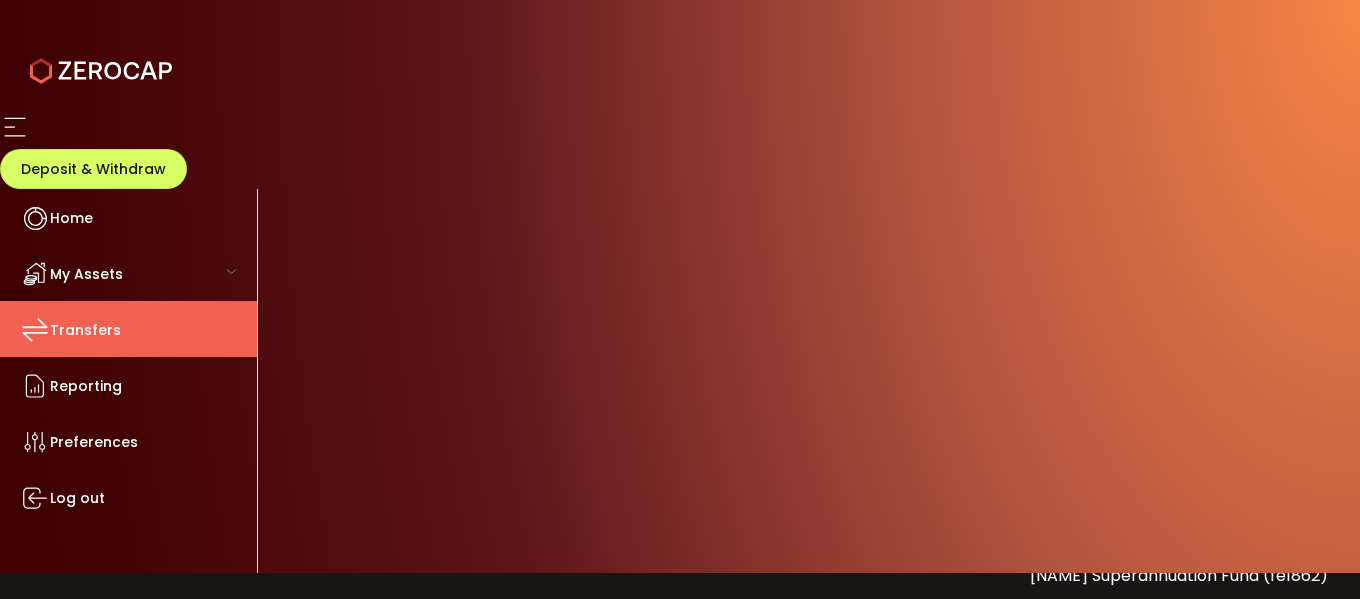 scroll, scrollTop: 108, scrollLeft: 0, axis: vertical 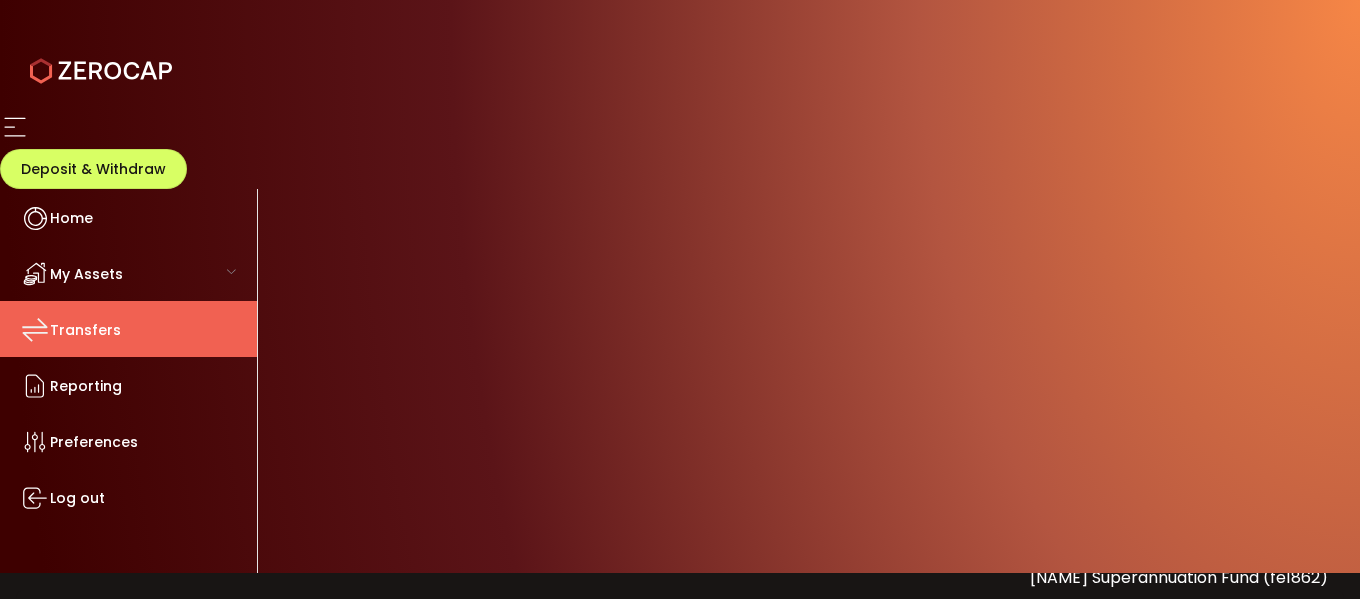 click at bounding box center [760, 772] 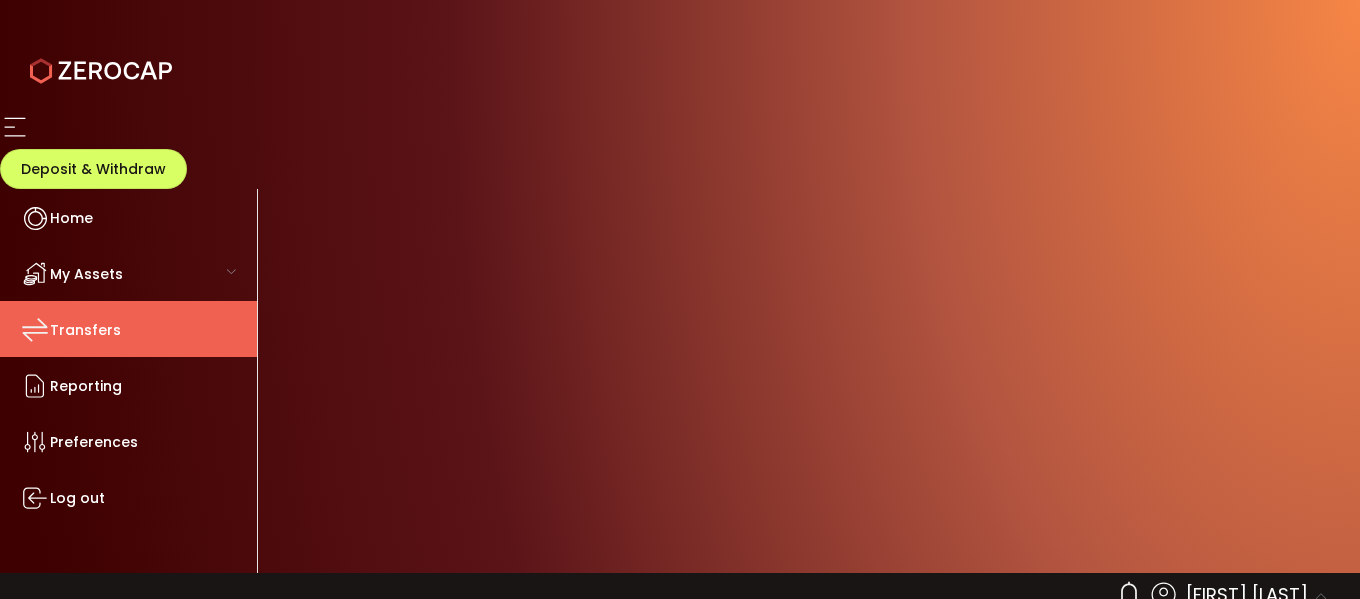 scroll, scrollTop: 8, scrollLeft: 0, axis: vertical 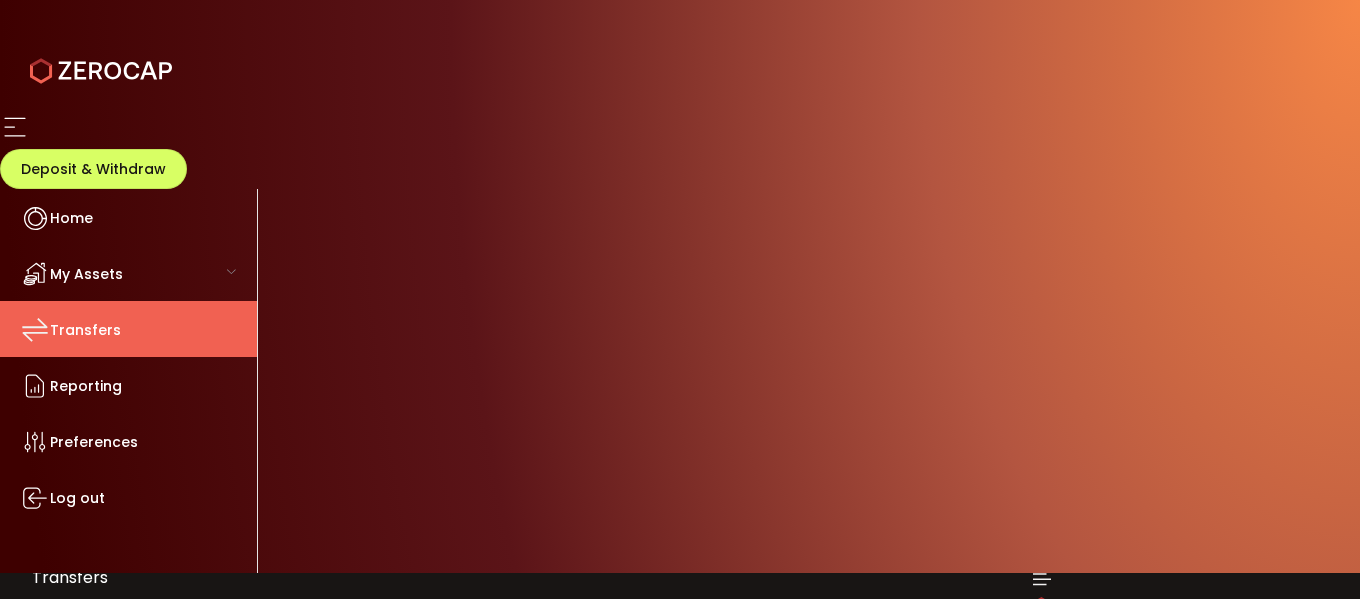 click at bounding box center (760, 872) 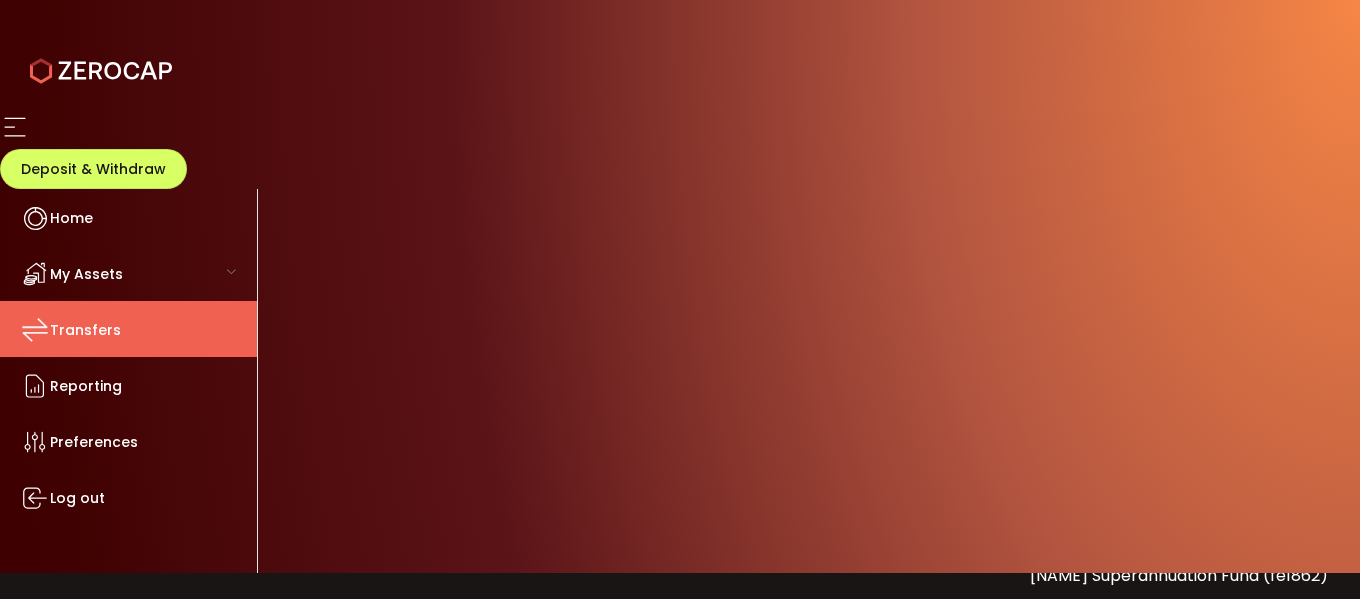 scroll, scrollTop: 0, scrollLeft: 0, axis: both 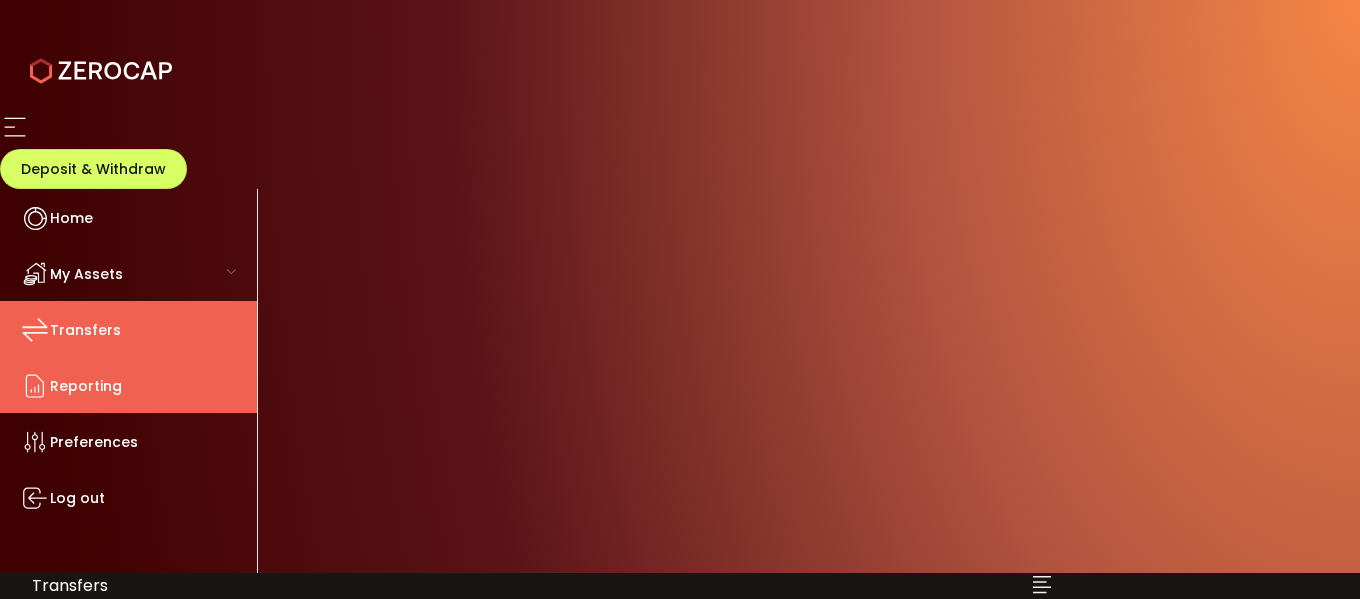 click on "Reporting" at bounding box center (71, 218) 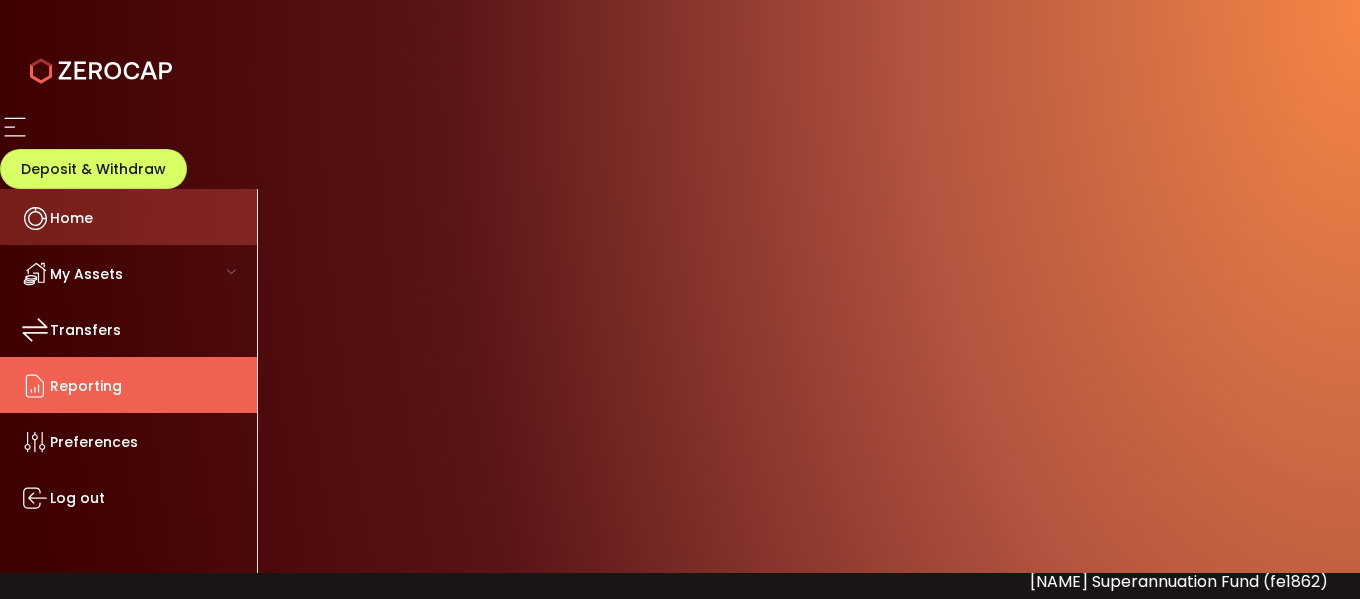 scroll, scrollTop: 100, scrollLeft: 0, axis: vertical 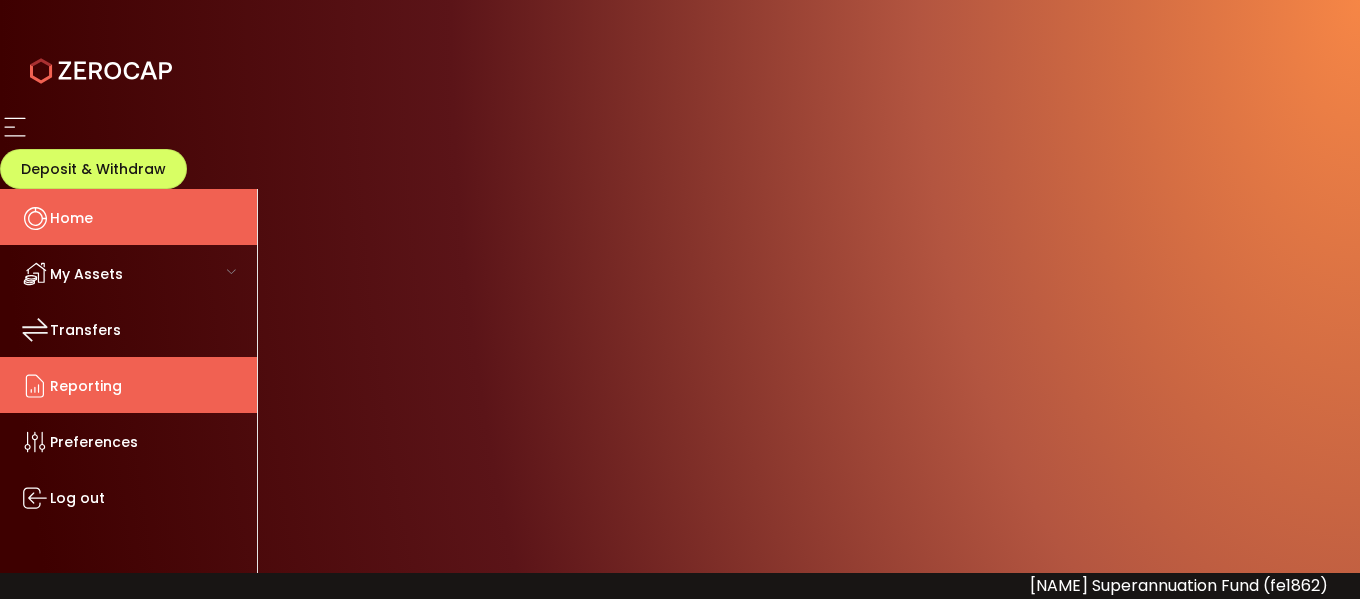click on "Home" at bounding box center (71, 218) 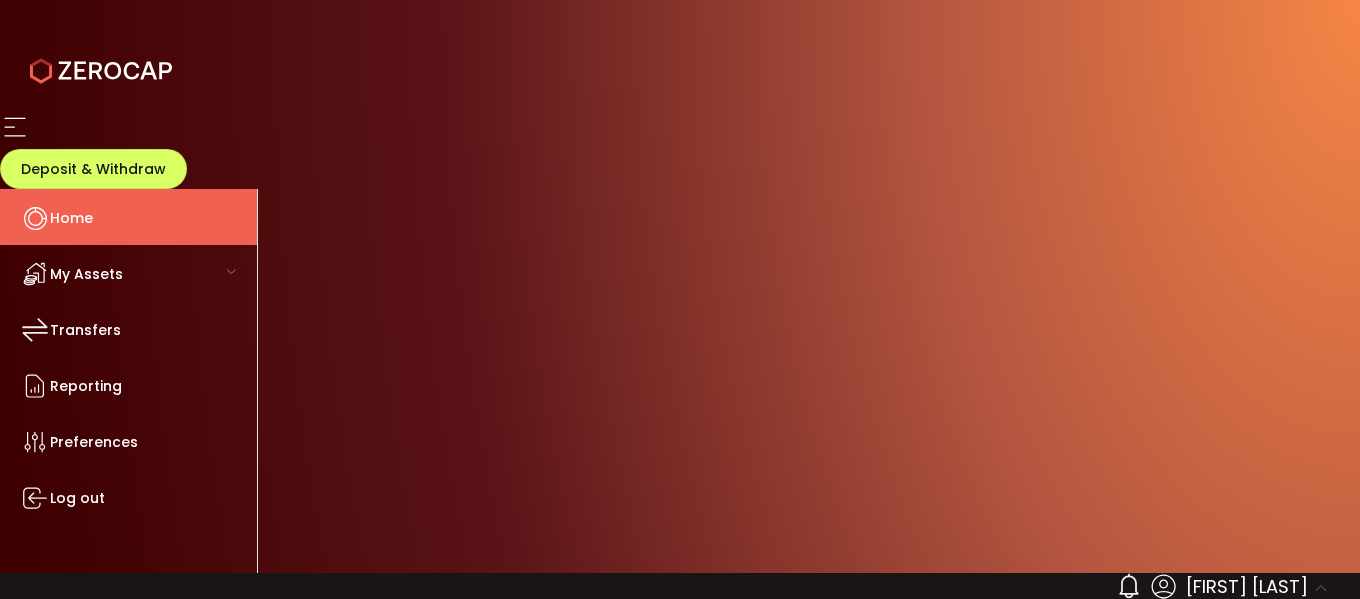 scroll, scrollTop: 100, scrollLeft: 0, axis: vertical 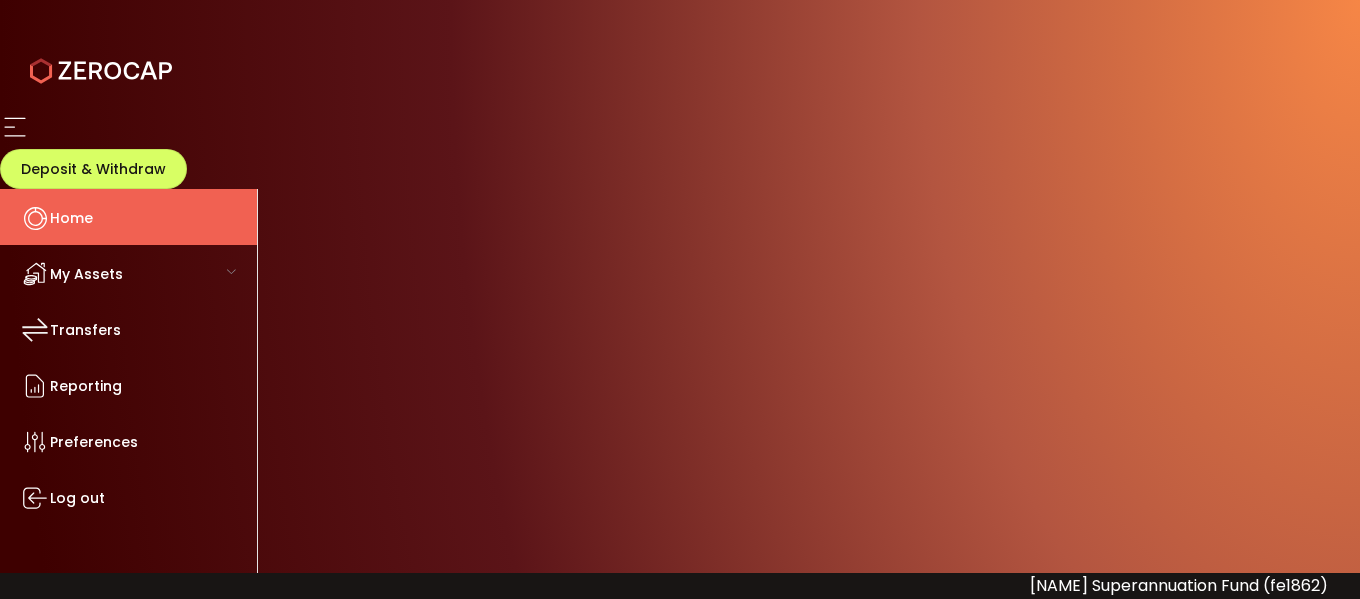 click on "Home" at bounding box center (71, 218) 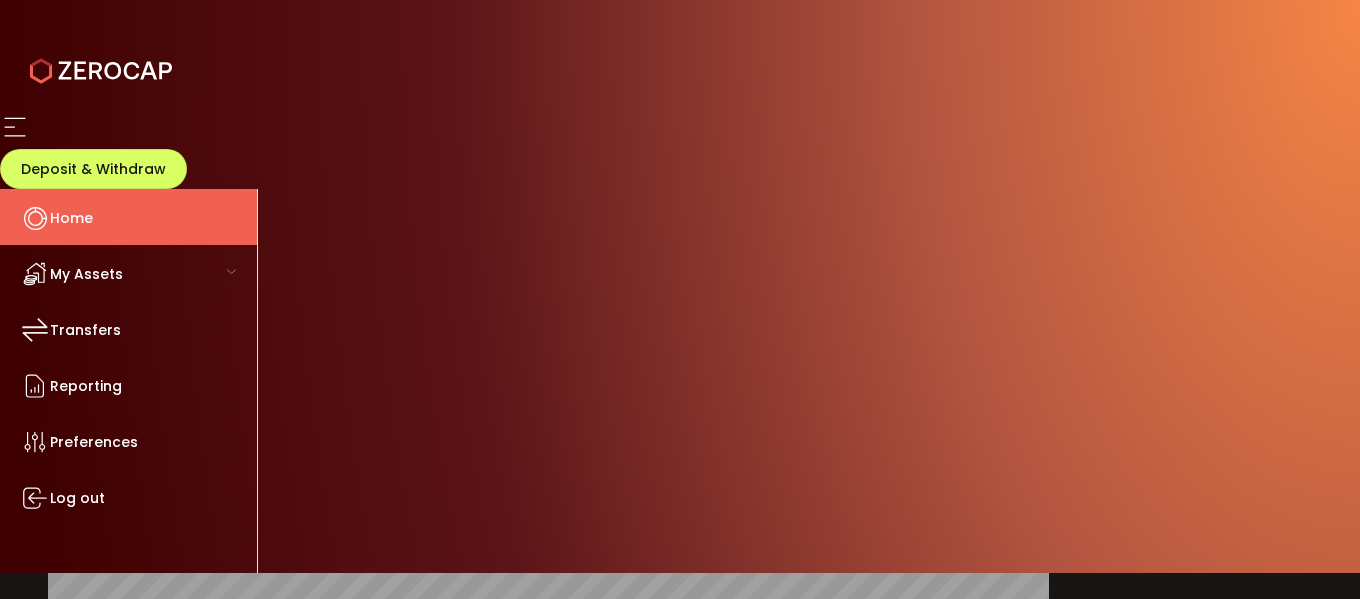 scroll, scrollTop: 386, scrollLeft: 0, axis: vertical 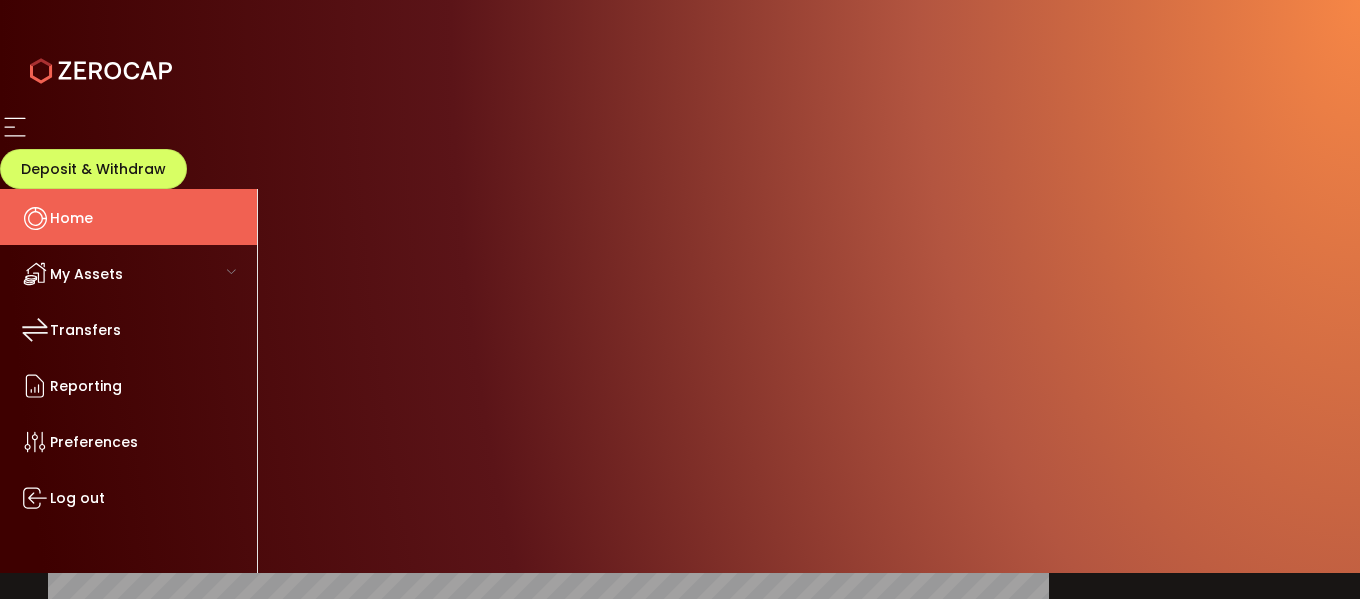 click at bounding box center [15, 127] 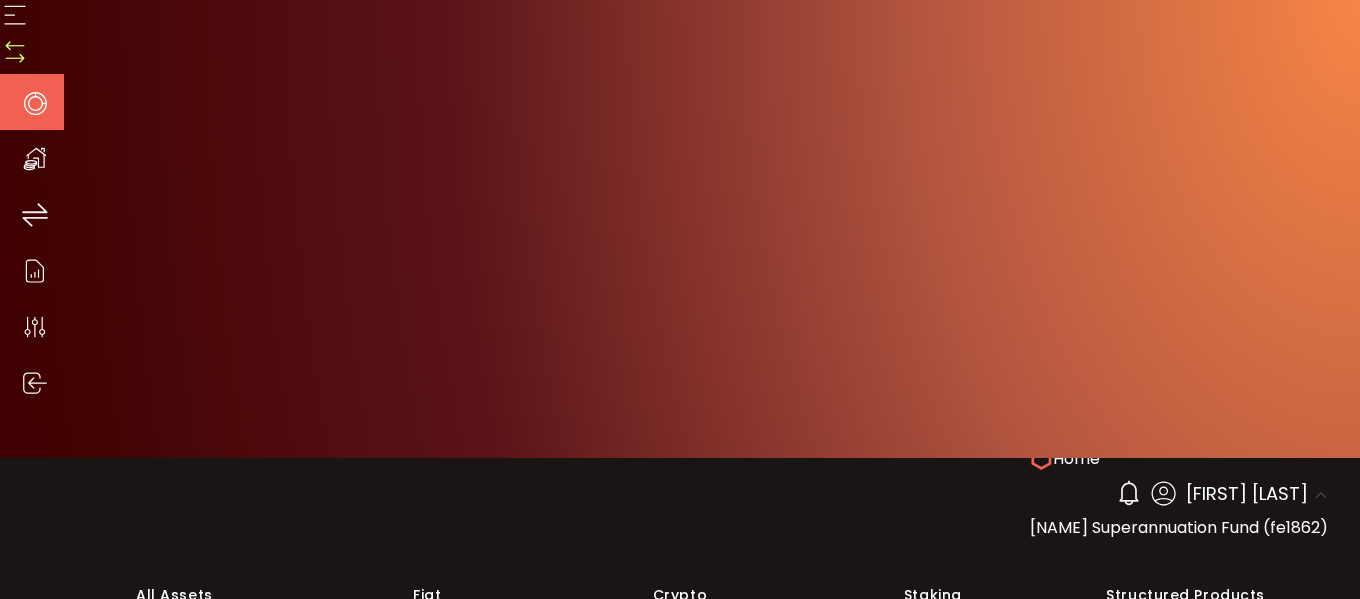 scroll, scrollTop: 0, scrollLeft: 0, axis: both 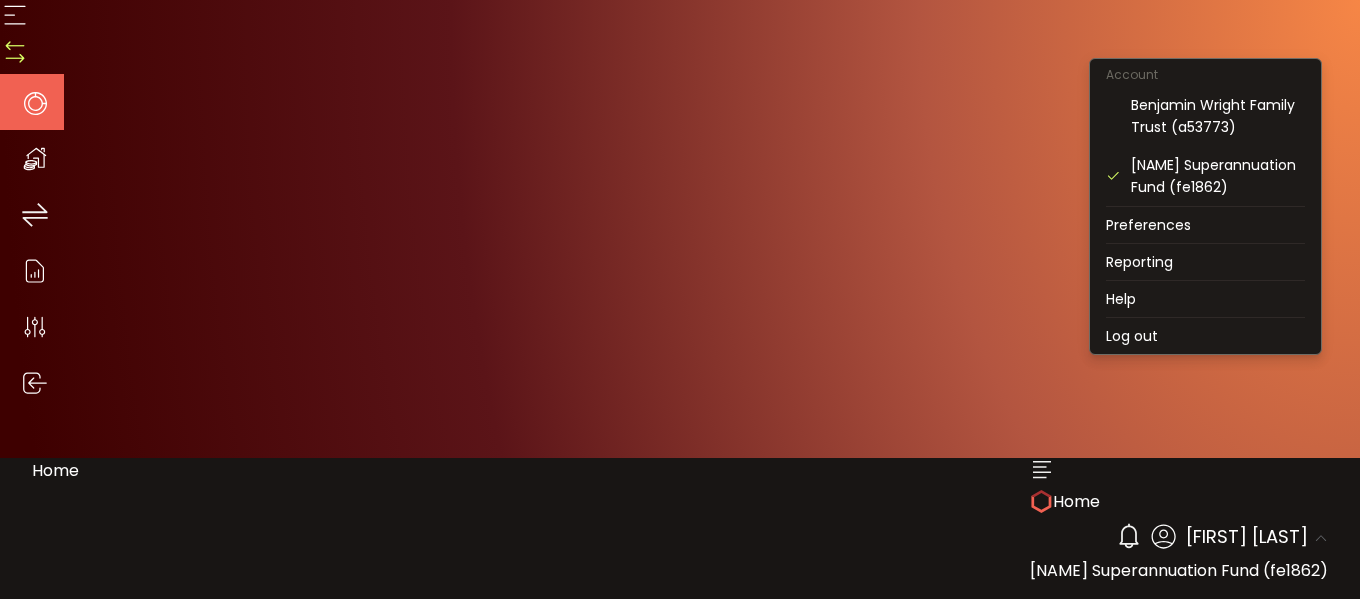 click at bounding box center [1321, 538] 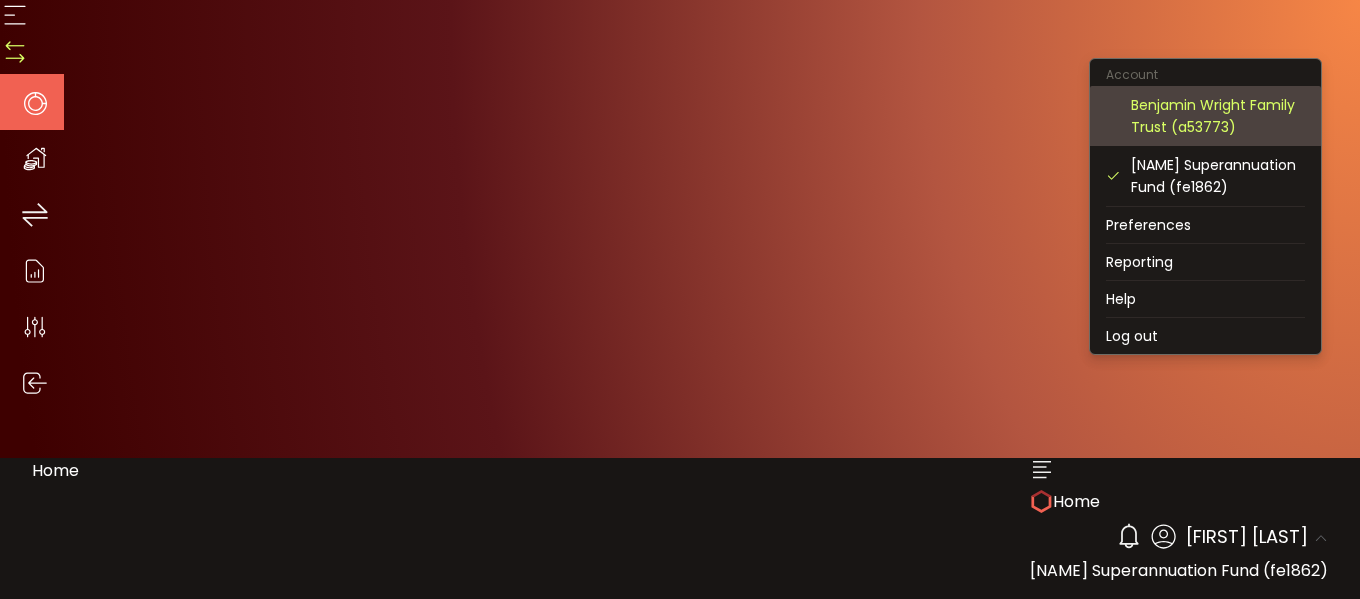 click on "Benjamin Wright Family Trust (a53773)" at bounding box center (1218, 116) 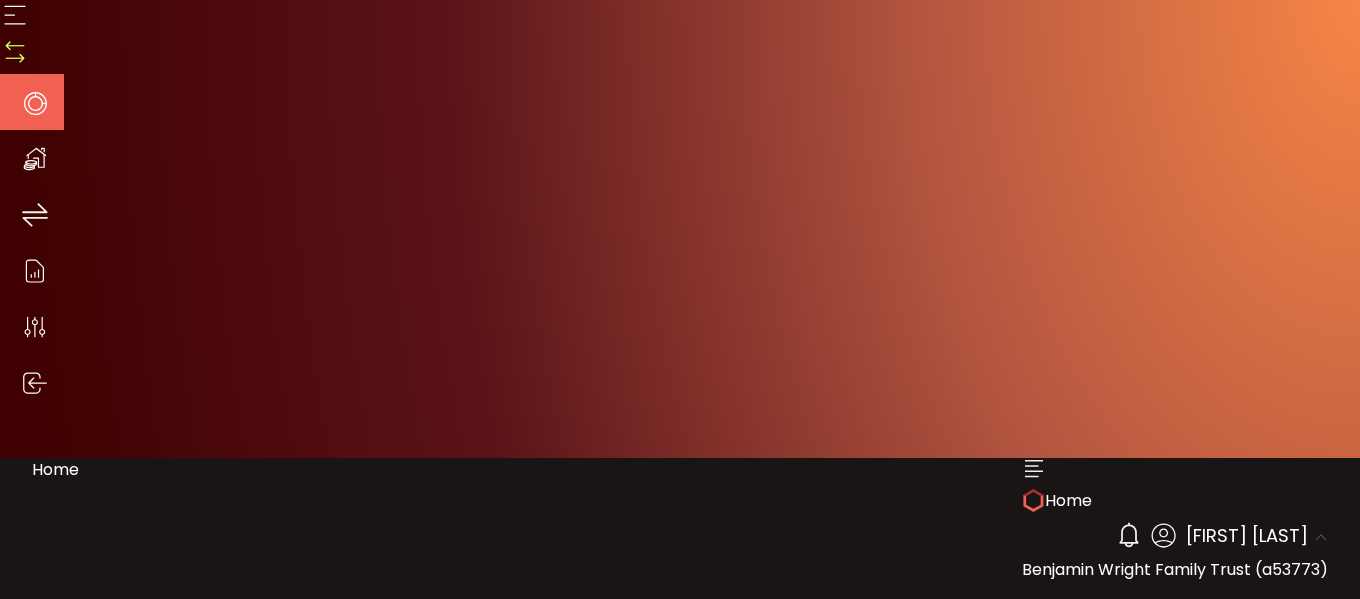 scroll, scrollTop: 0, scrollLeft: 0, axis: both 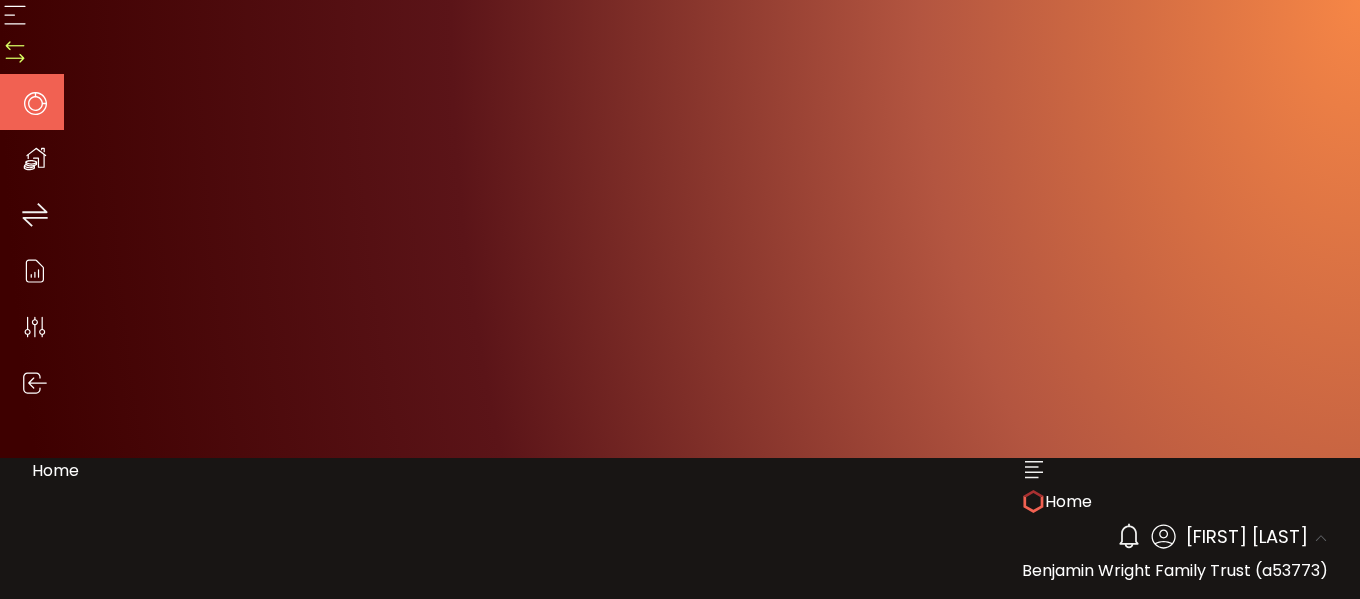 click at bounding box center (15, 52) 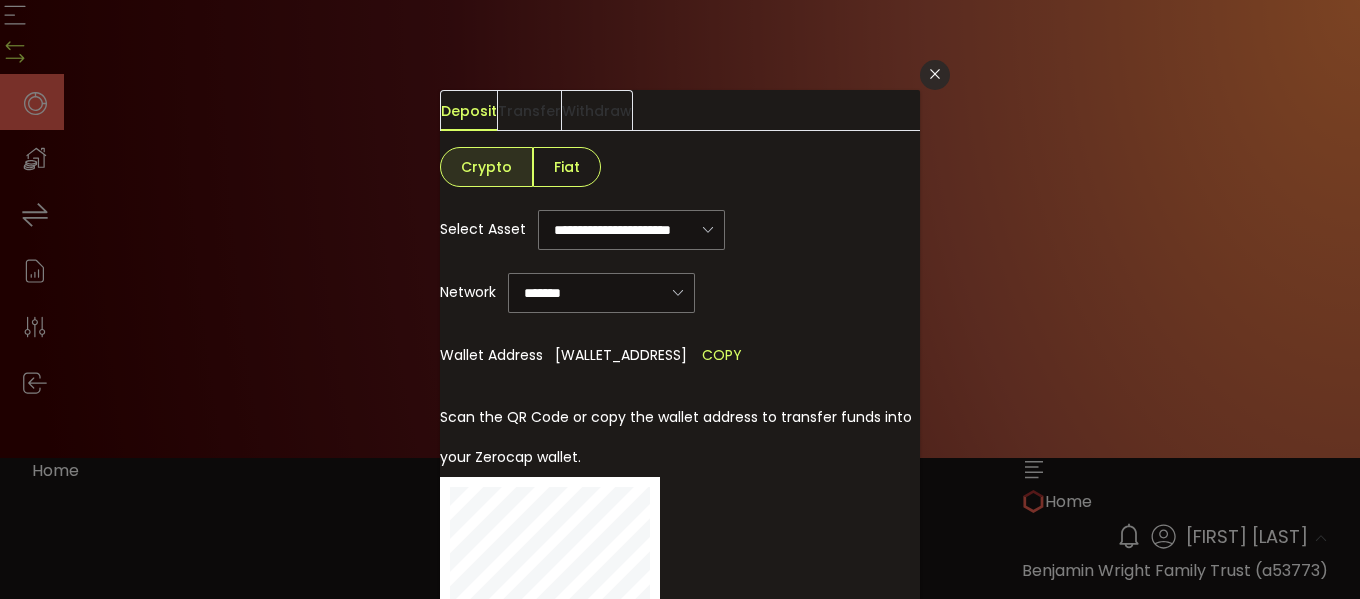 click at bounding box center (935, 74) 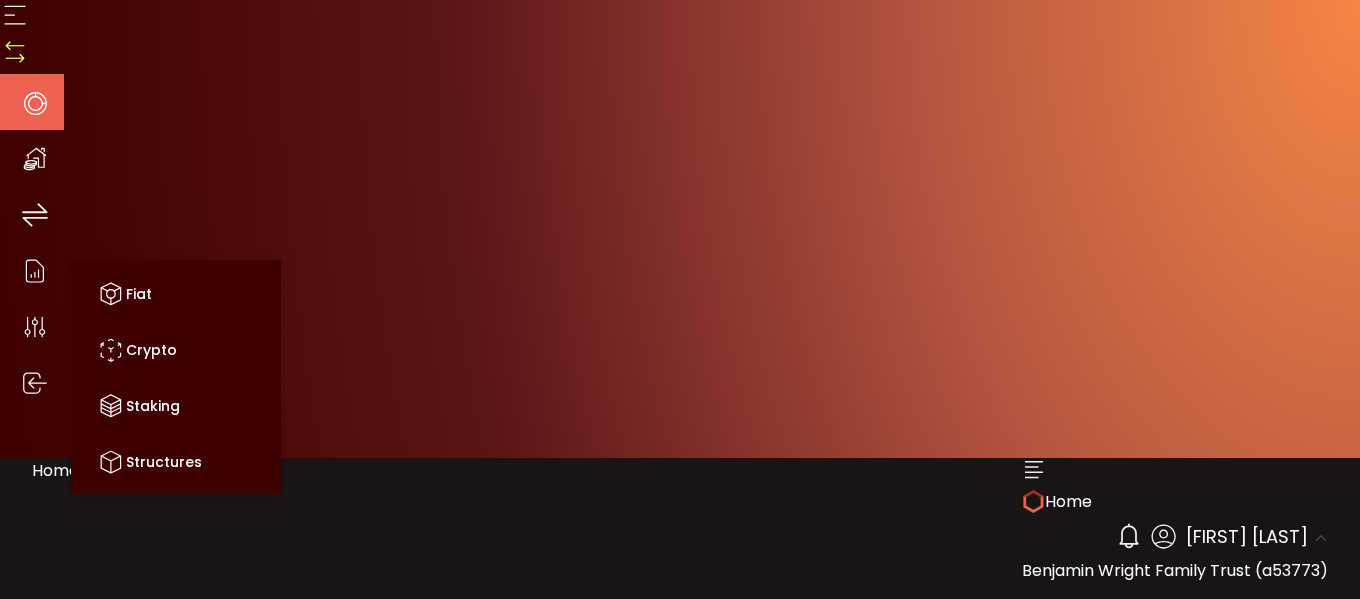 click at bounding box center (35, 159) 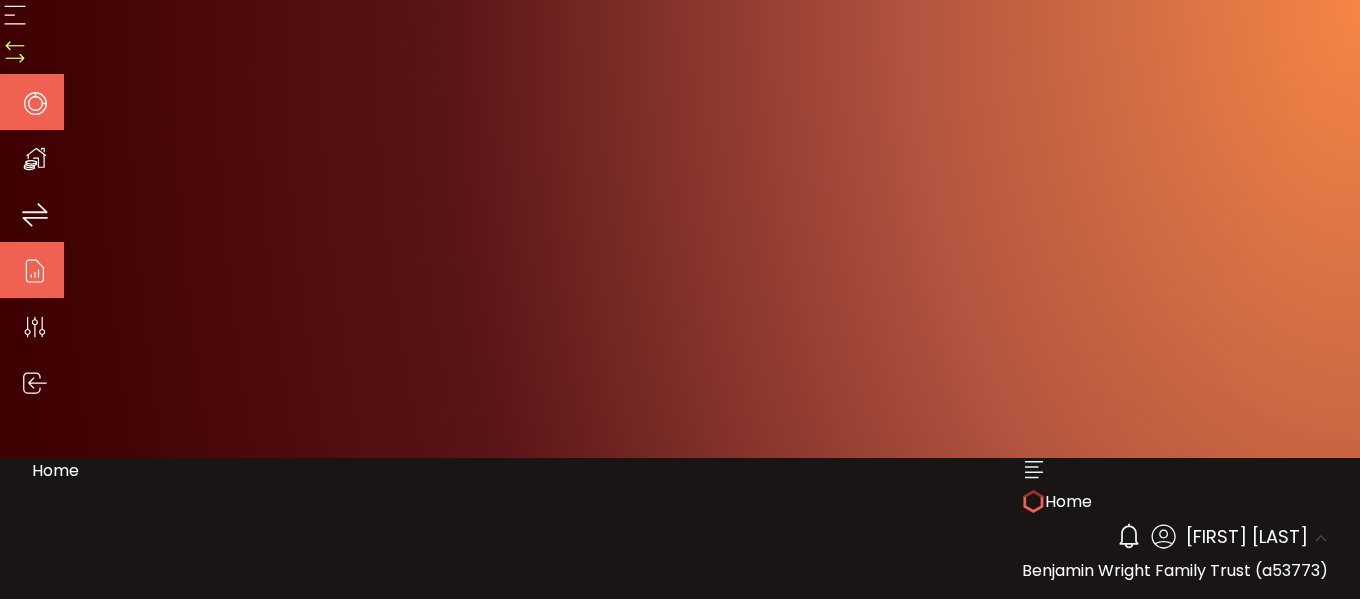 click at bounding box center [35, 103] 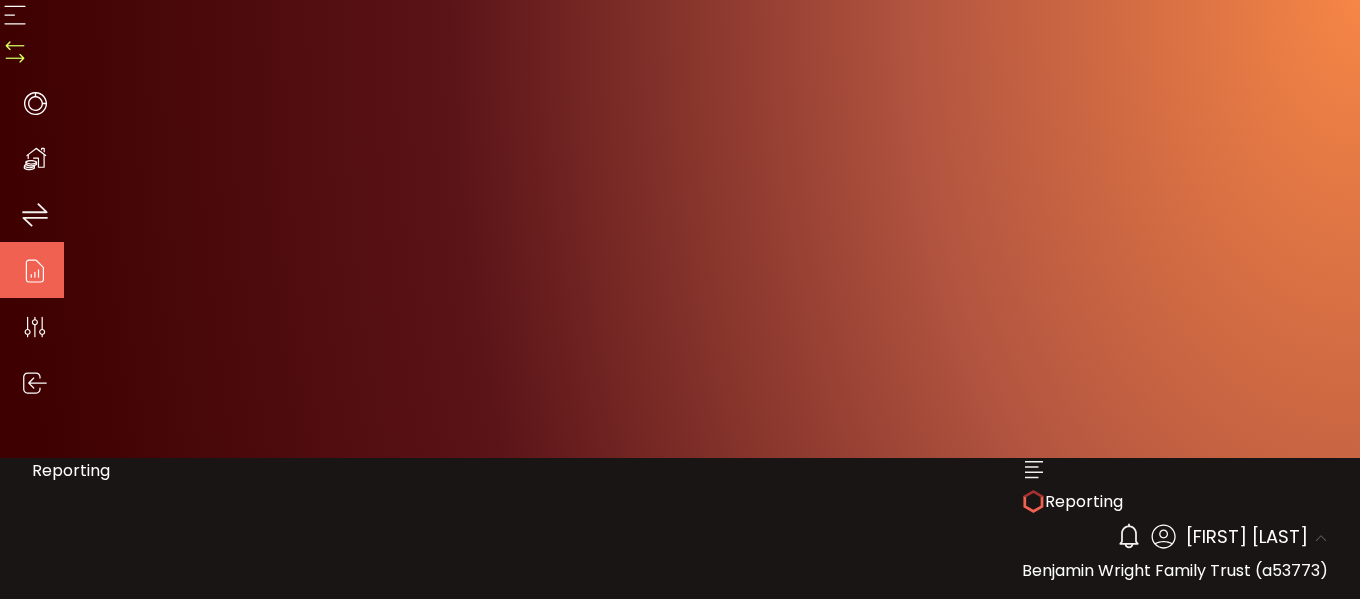 click at bounding box center (15, 15) 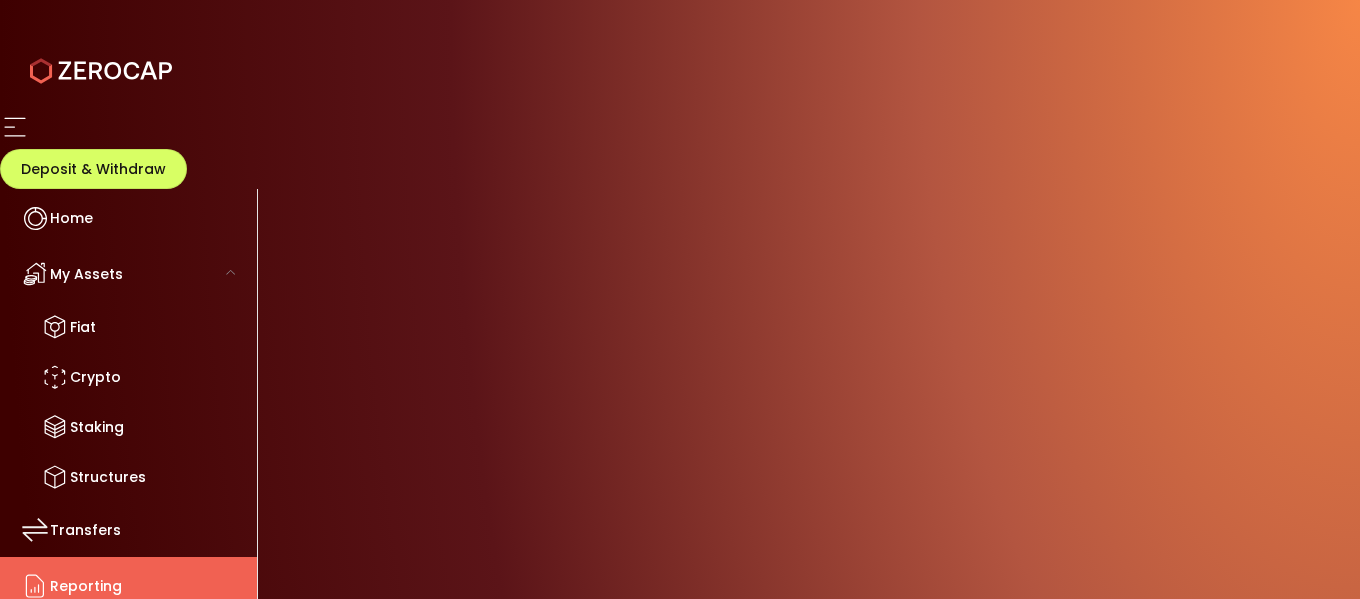 click at bounding box center [231, 272] 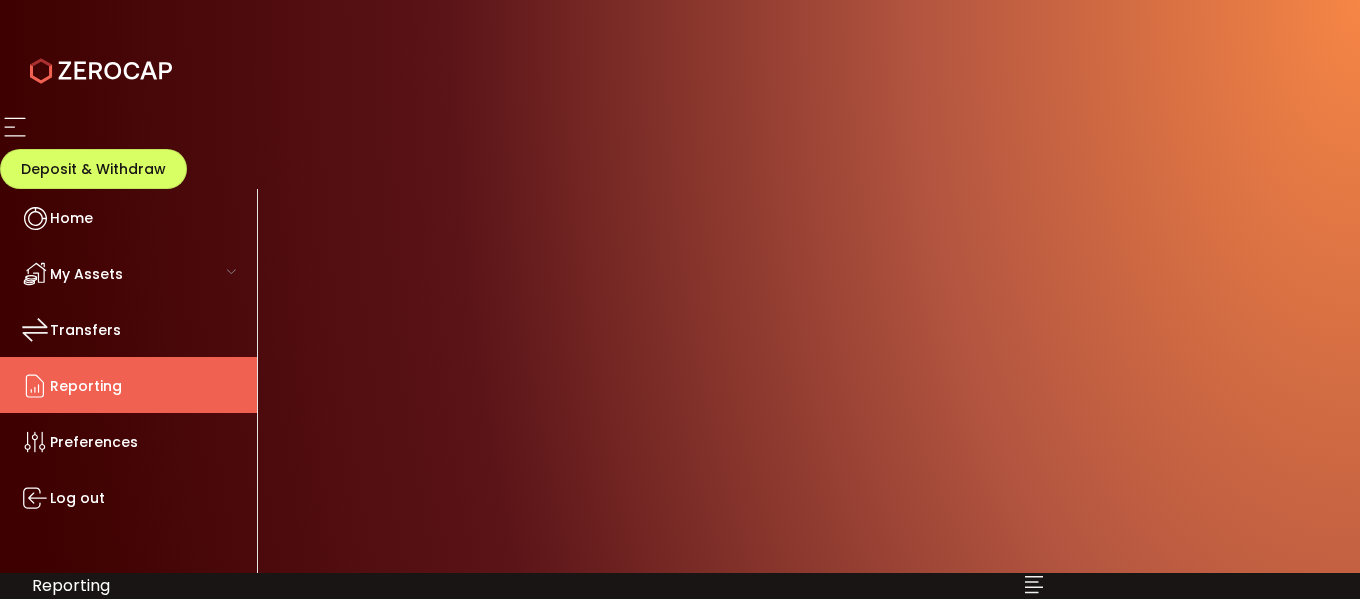 scroll, scrollTop: 0, scrollLeft: 0, axis: both 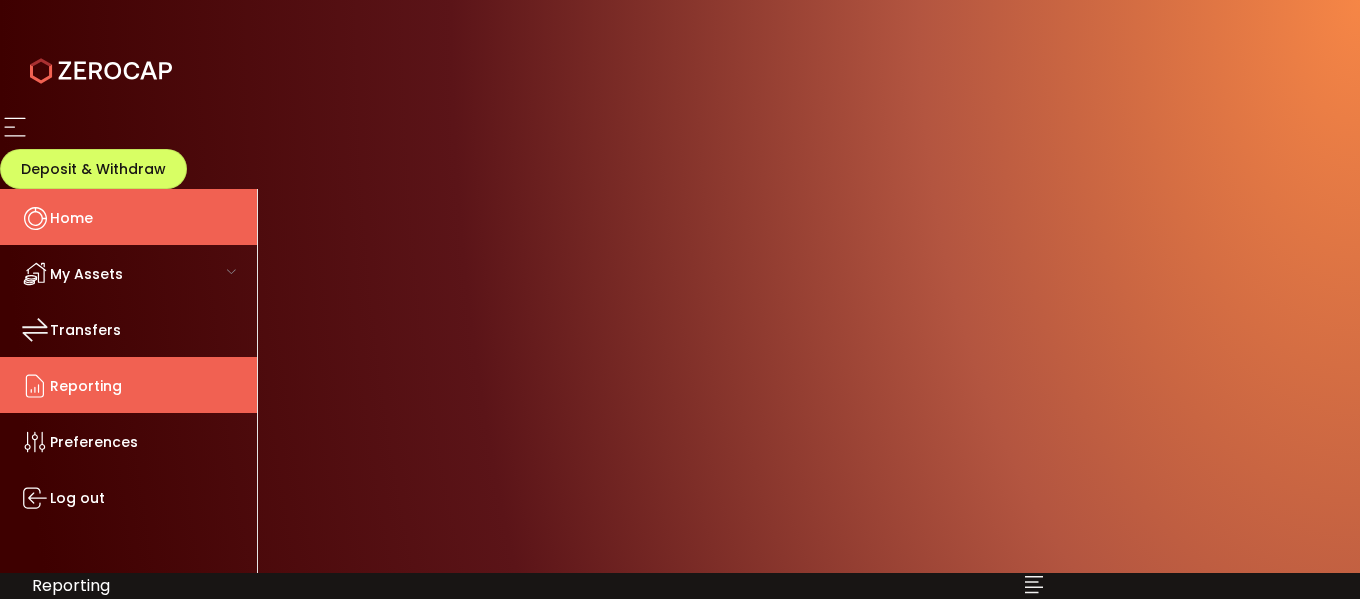 click on "Home" at bounding box center [71, 218] 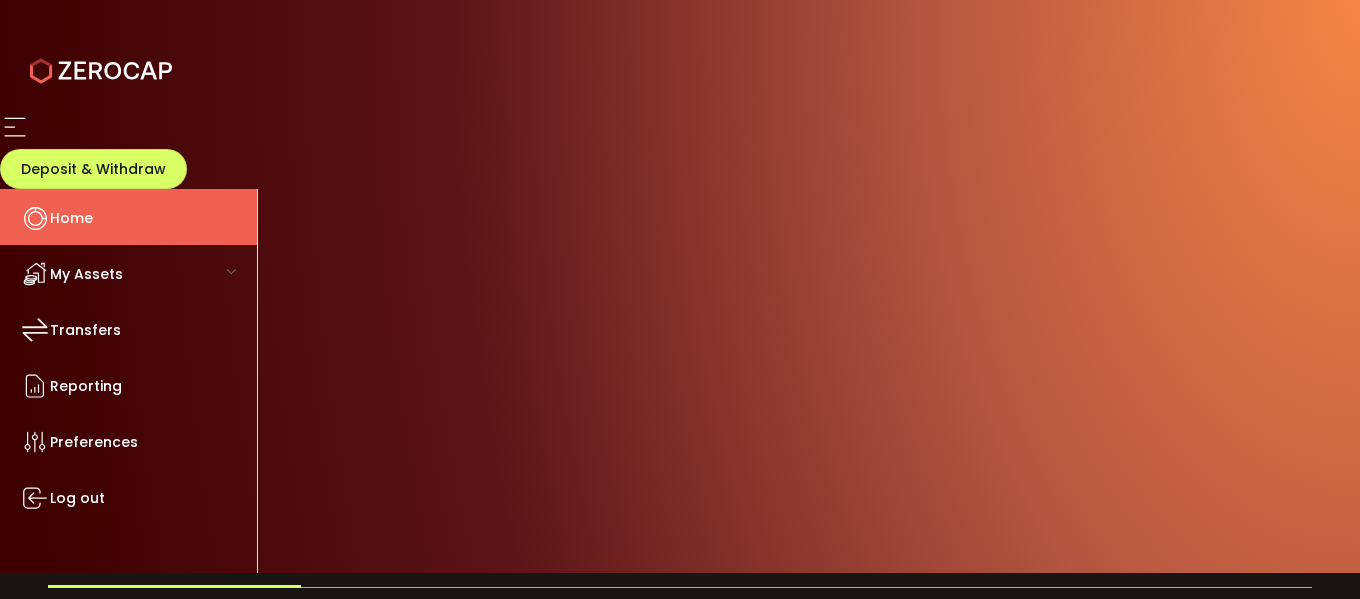 scroll, scrollTop: 386, scrollLeft: 0, axis: vertical 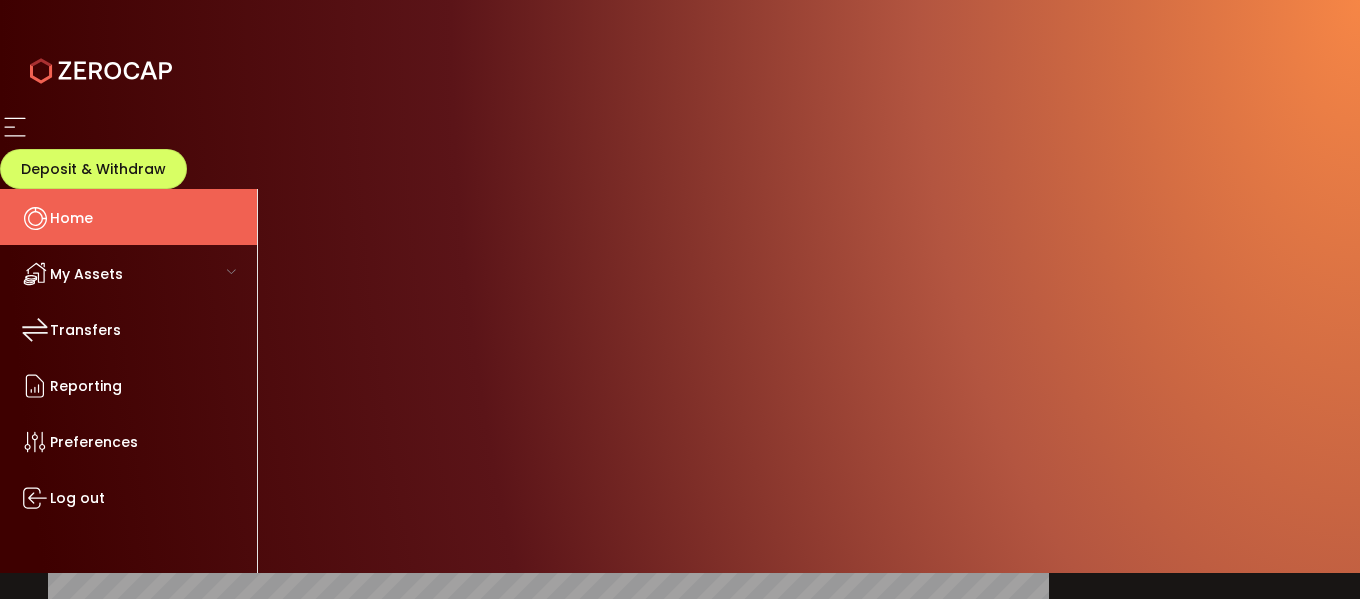 click on "Performance View" at bounding box center [680, 1074] 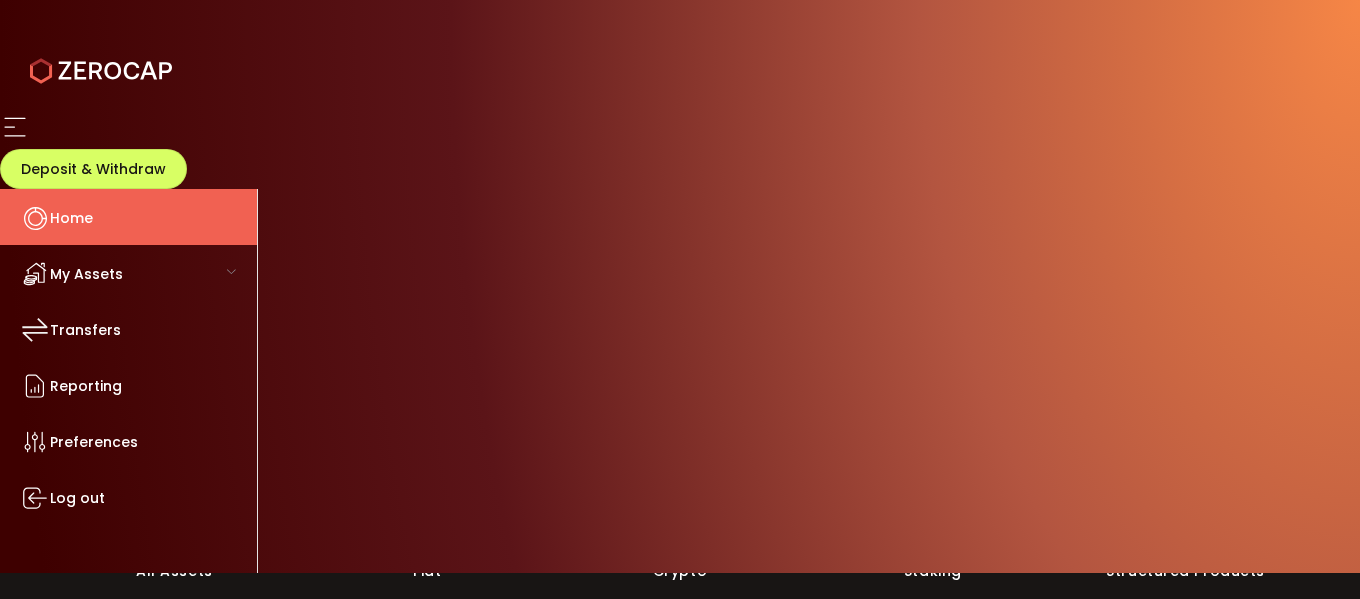 scroll, scrollTop: 0, scrollLeft: 0, axis: both 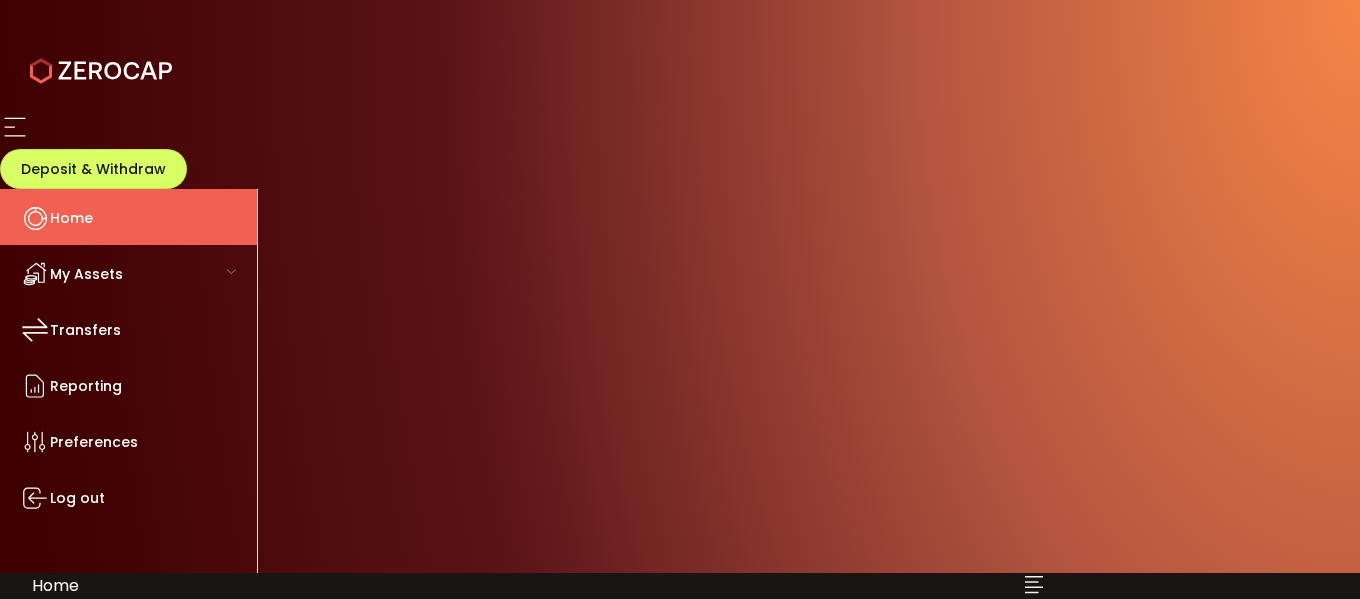 click on "1Y" at bounding box center (977, 841) 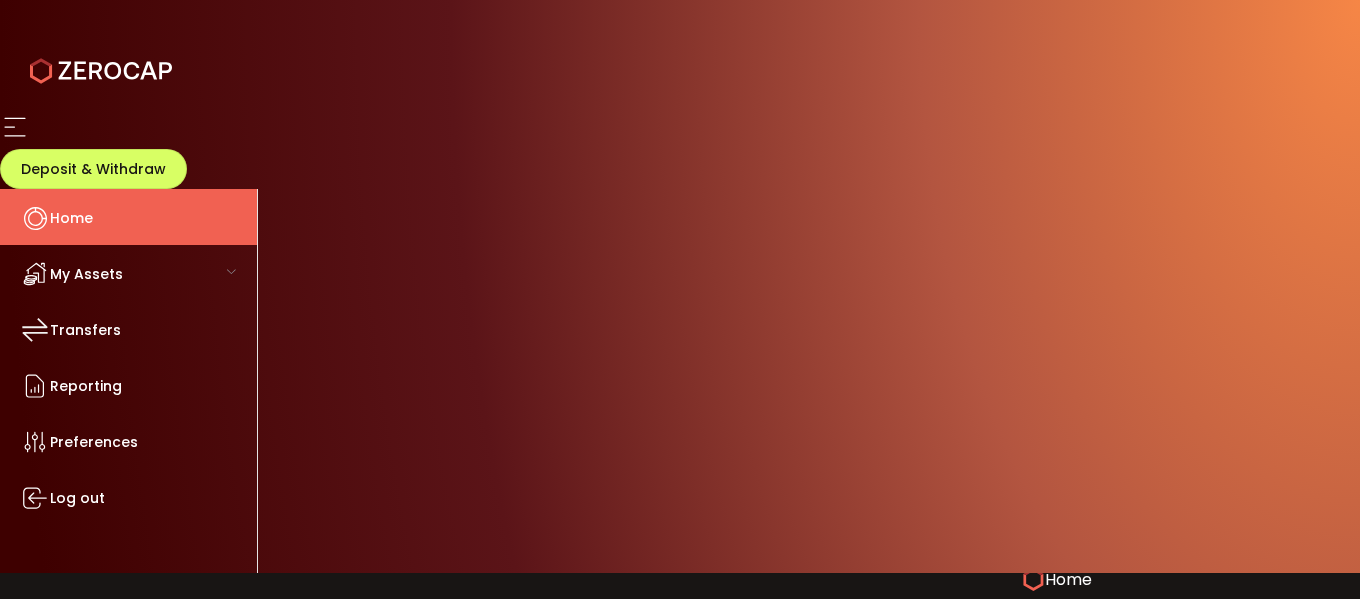 scroll, scrollTop: 0, scrollLeft: 0, axis: both 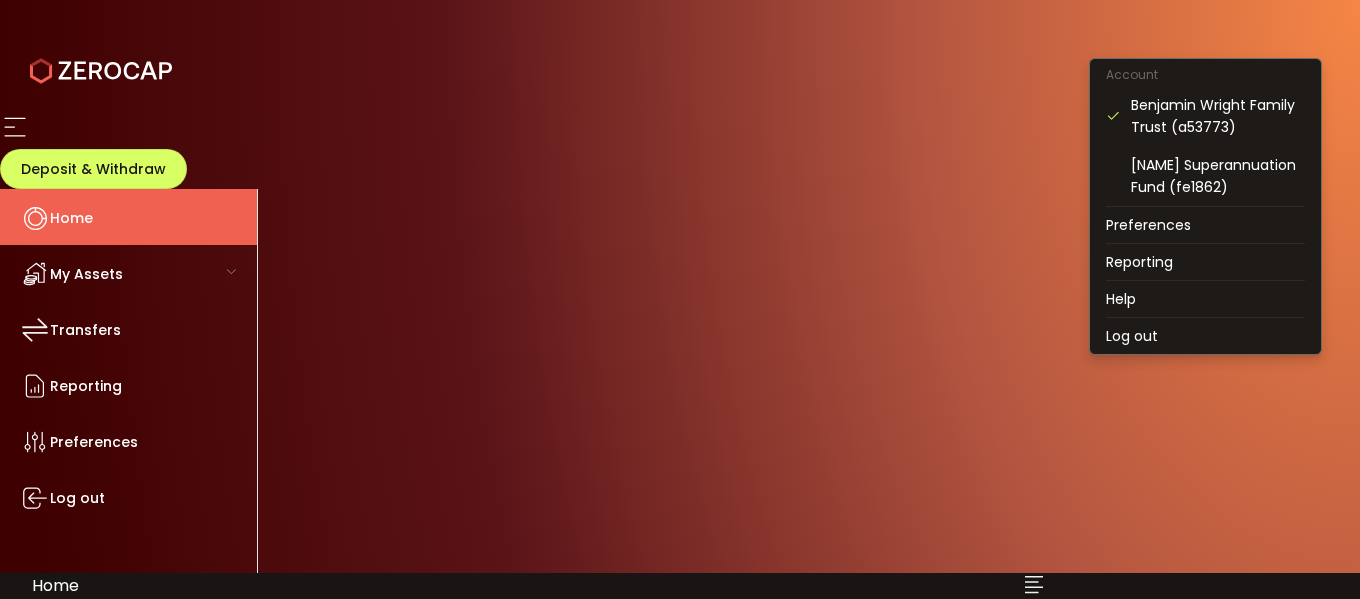 click at bounding box center (1321, 653) 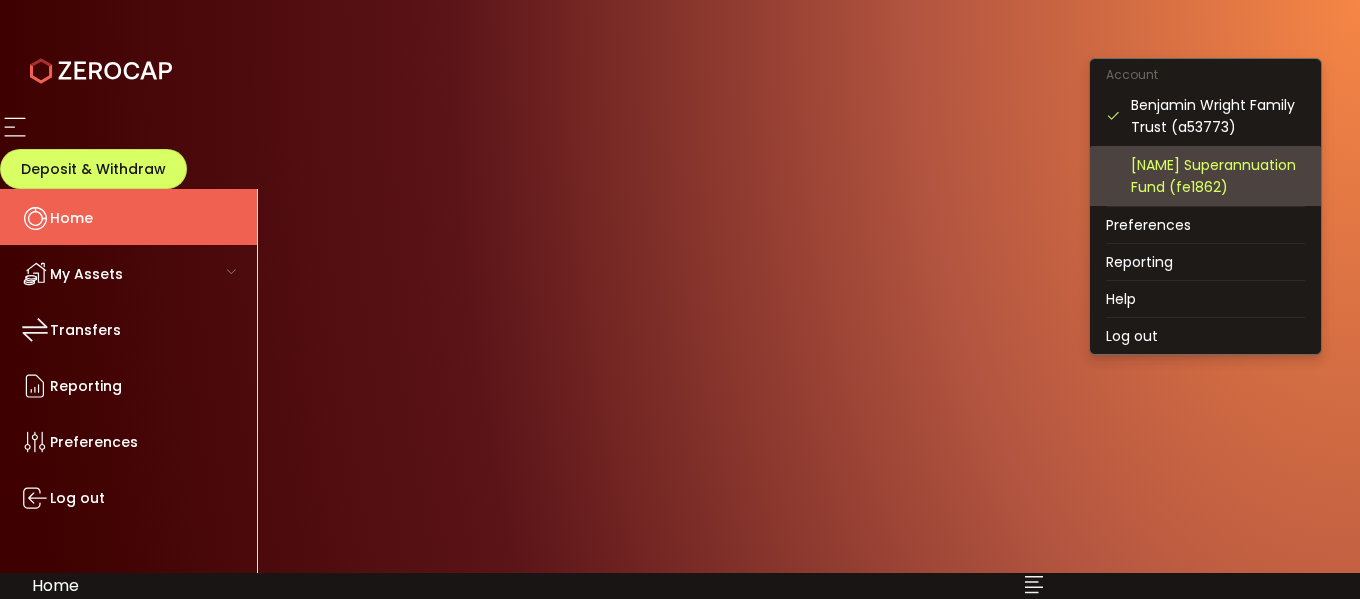 click on "[NAME] Superannuation Fund (fe1862)" at bounding box center [1218, 116] 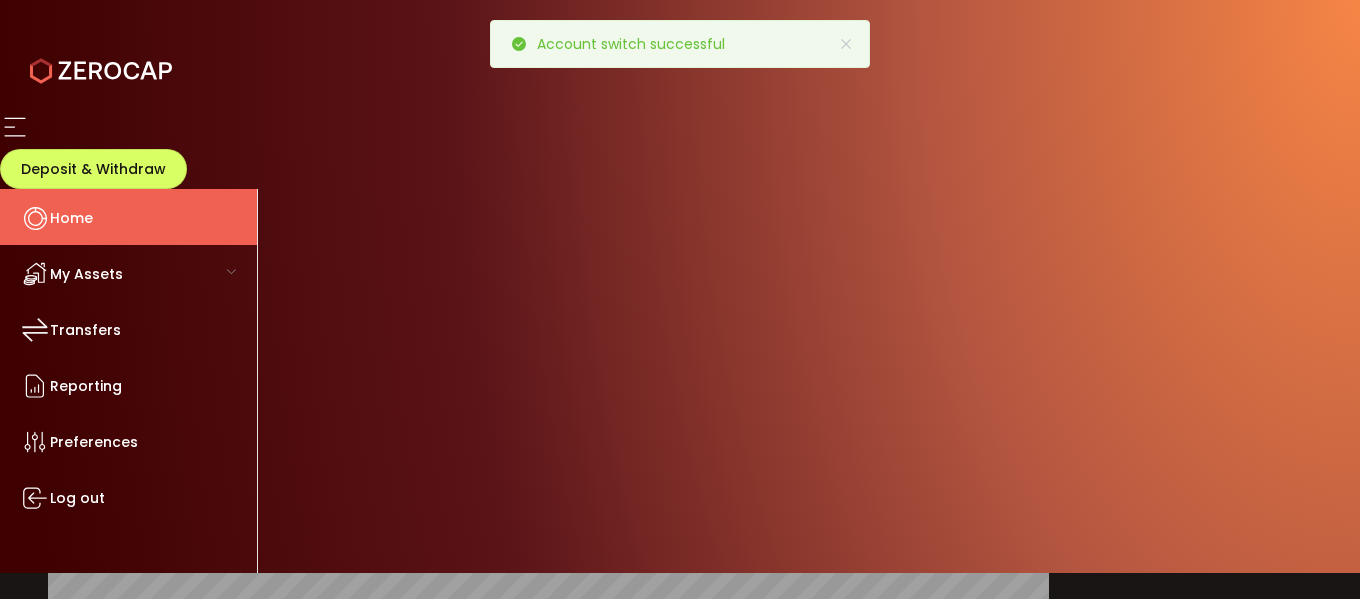 scroll, scrollTop: 386, scrollLeft: 0, axis: vertical 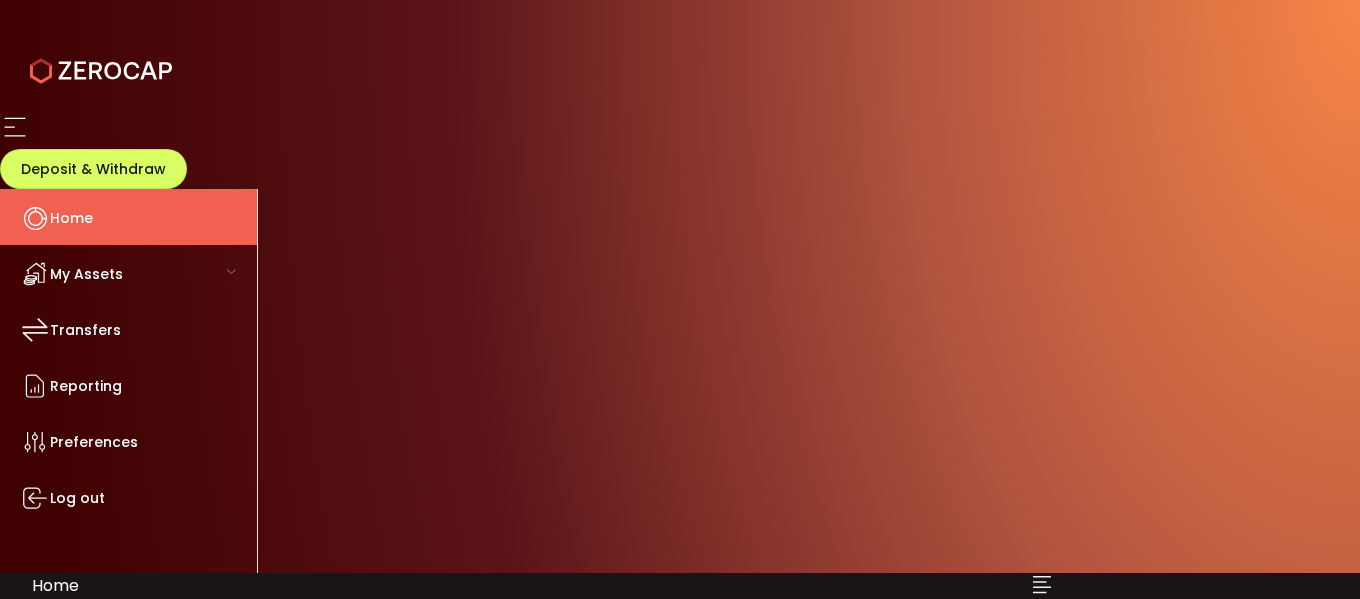 click on "6M" at bounding box center (977, 841) 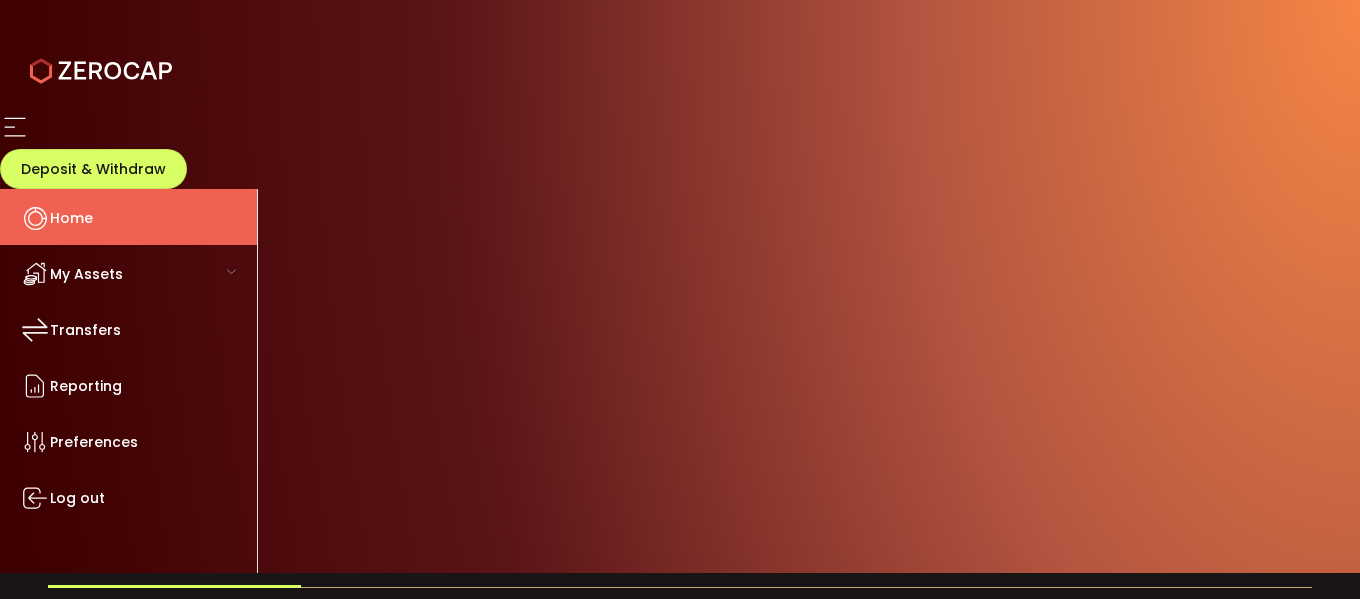 scroll, scrollTop: 0, scrollLeft: 0, axis: both 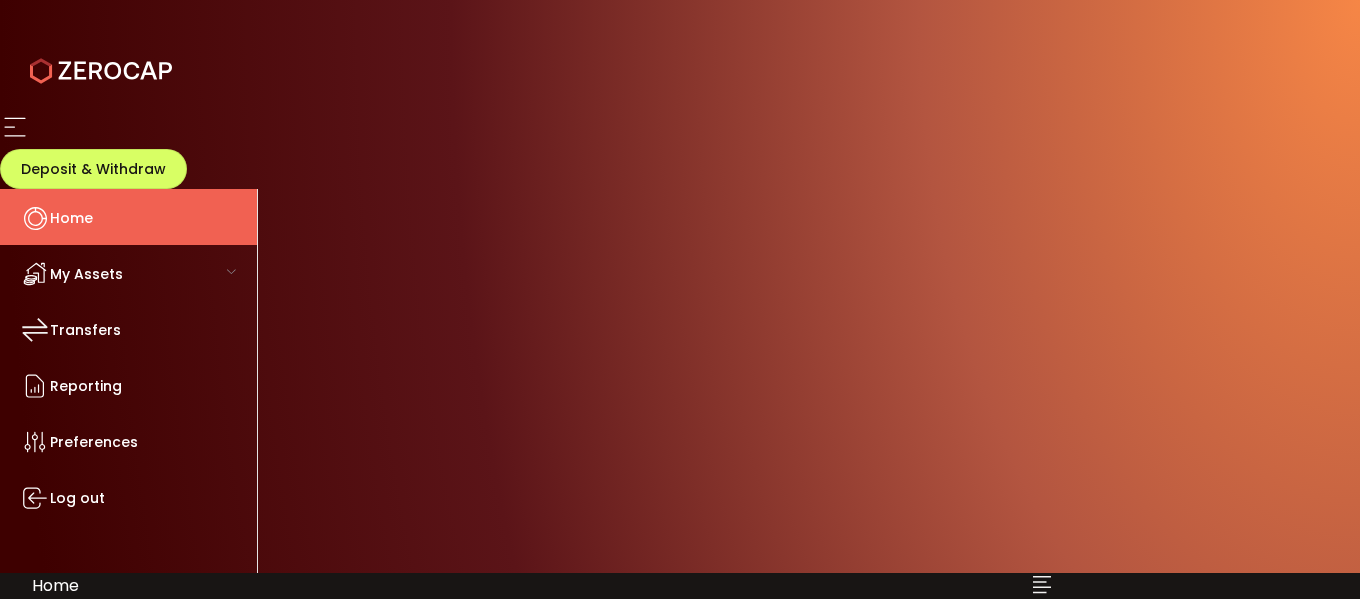 click at bounding box center [1321, 653] 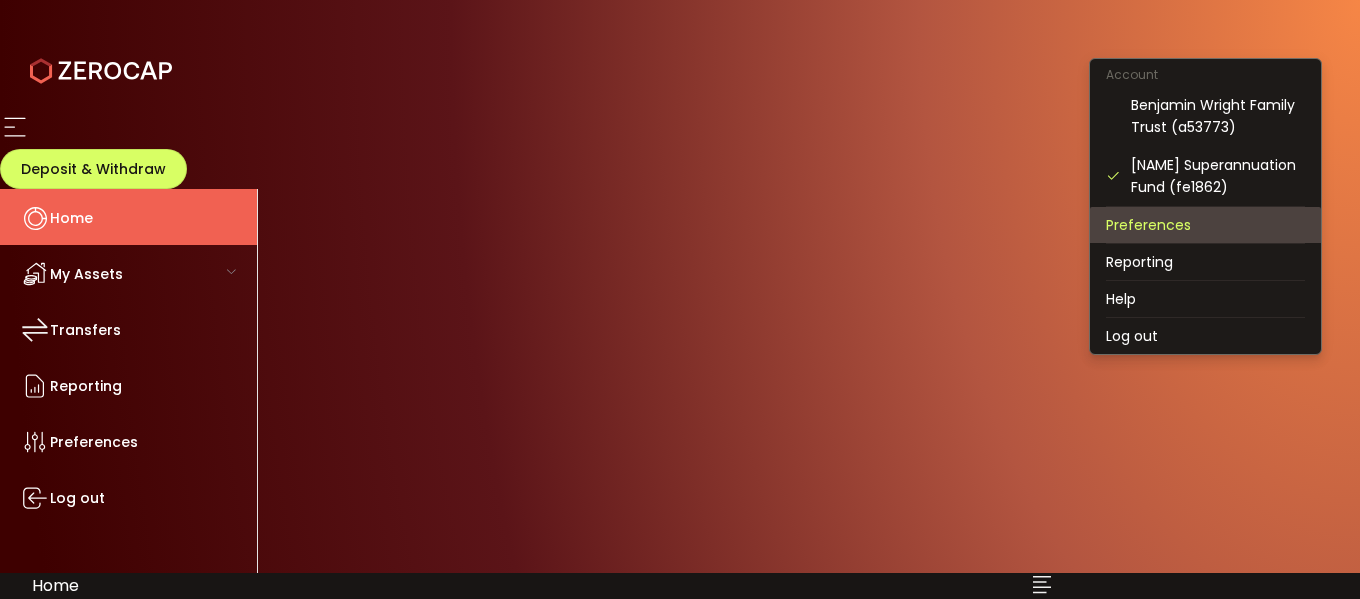 click on "Preferences" at bounding box center [1205, 225] 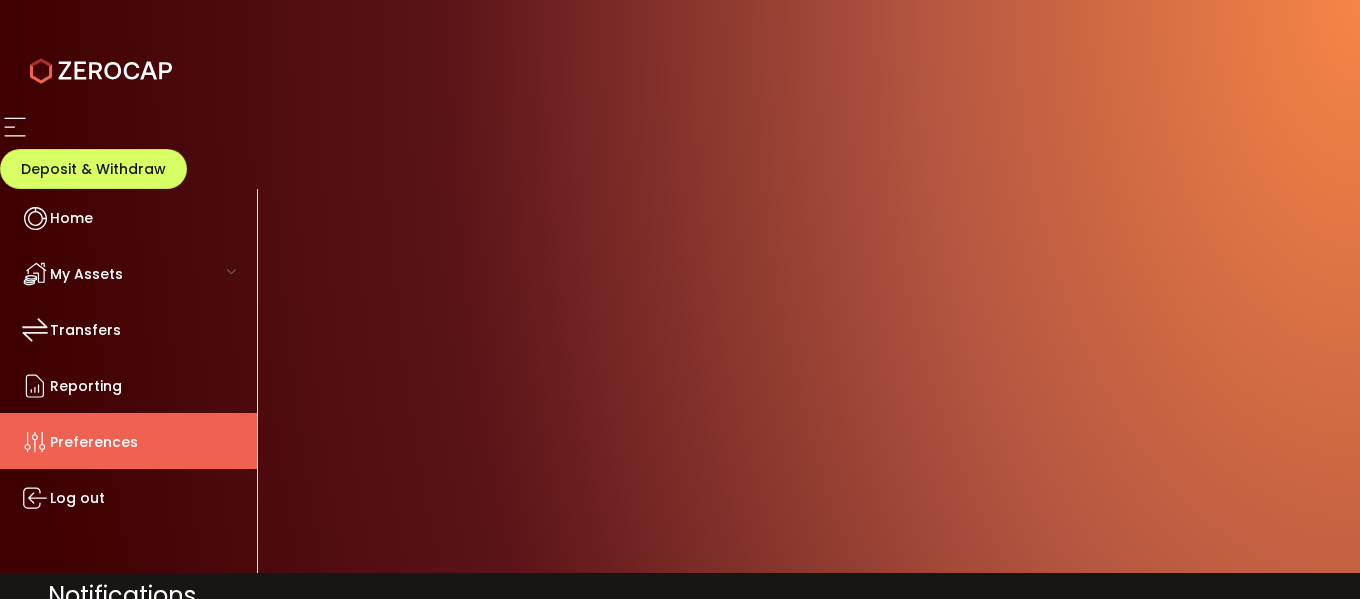 scroll, scrollTop: 1628, scrollLeft: 0, axis: vertical 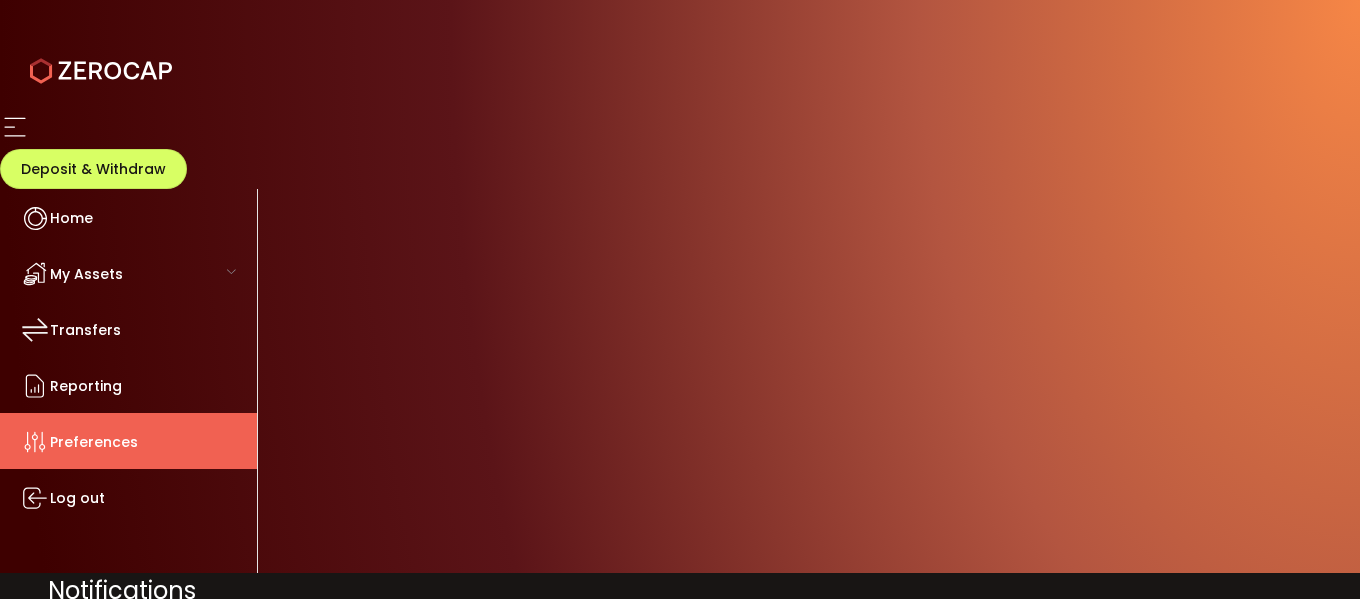 click on "AUD" at bounding box center (83, 1160) 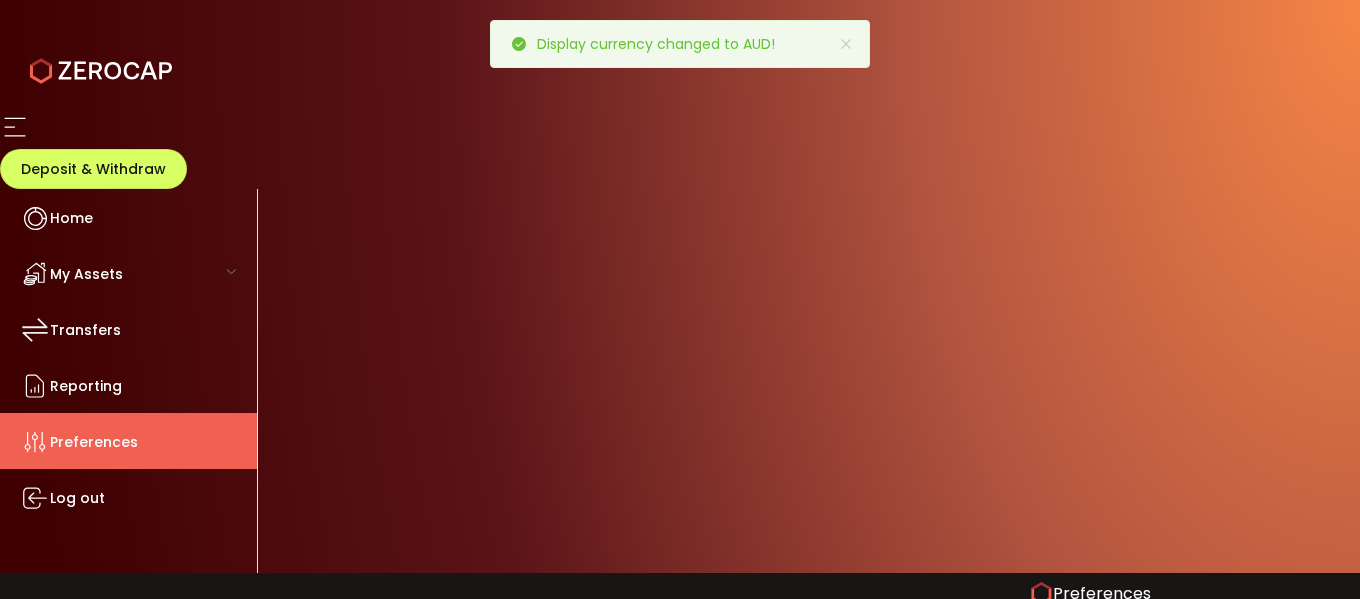 scroll, scrollTop: 0, scrollLeft: 0, axis: both 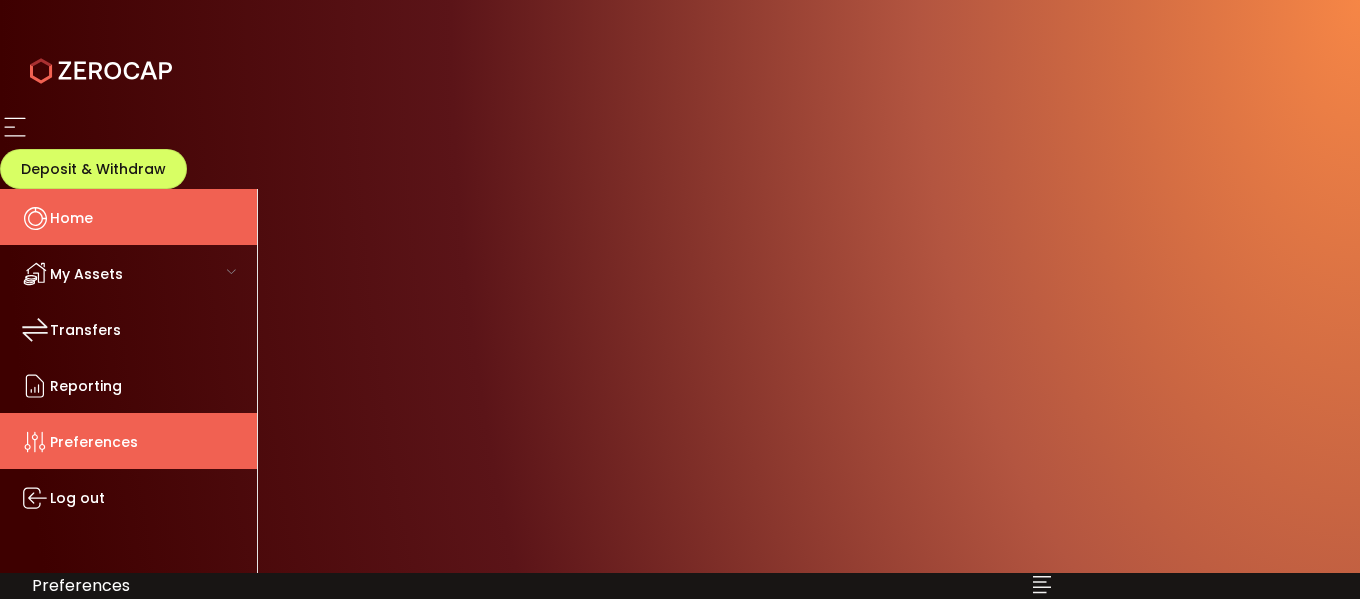 click on "Home" at bounding box center (71, 218) 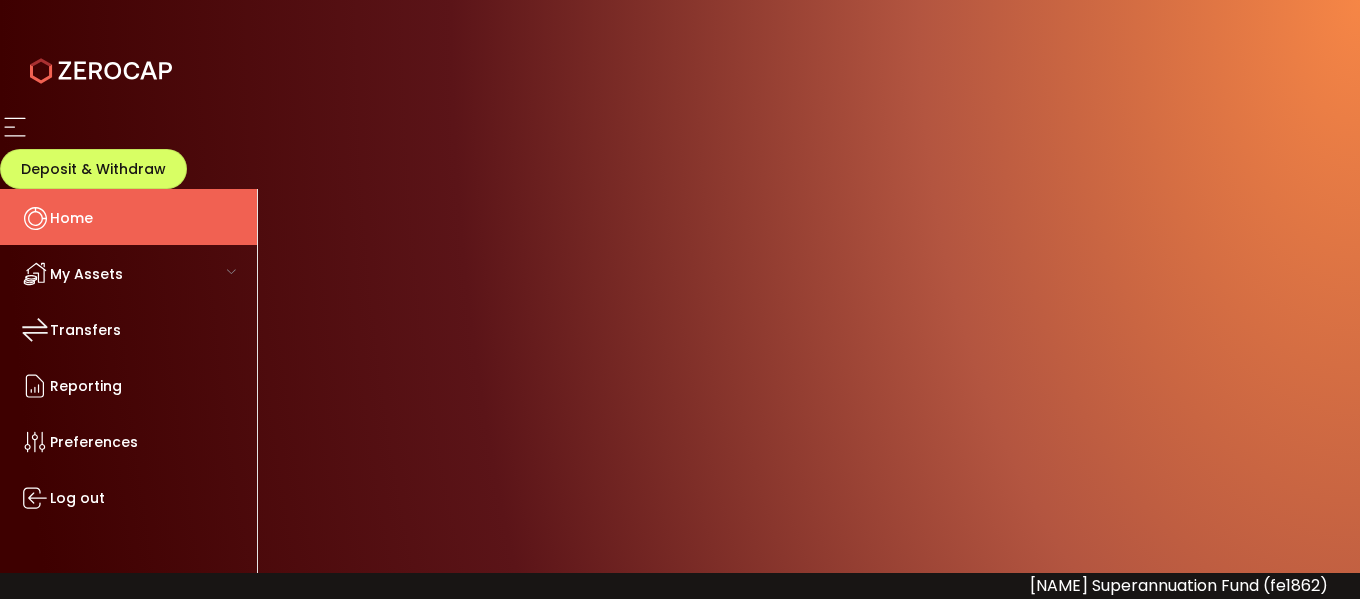 scroll, scrollTop: 0, scrollLeft: 0, axis: both 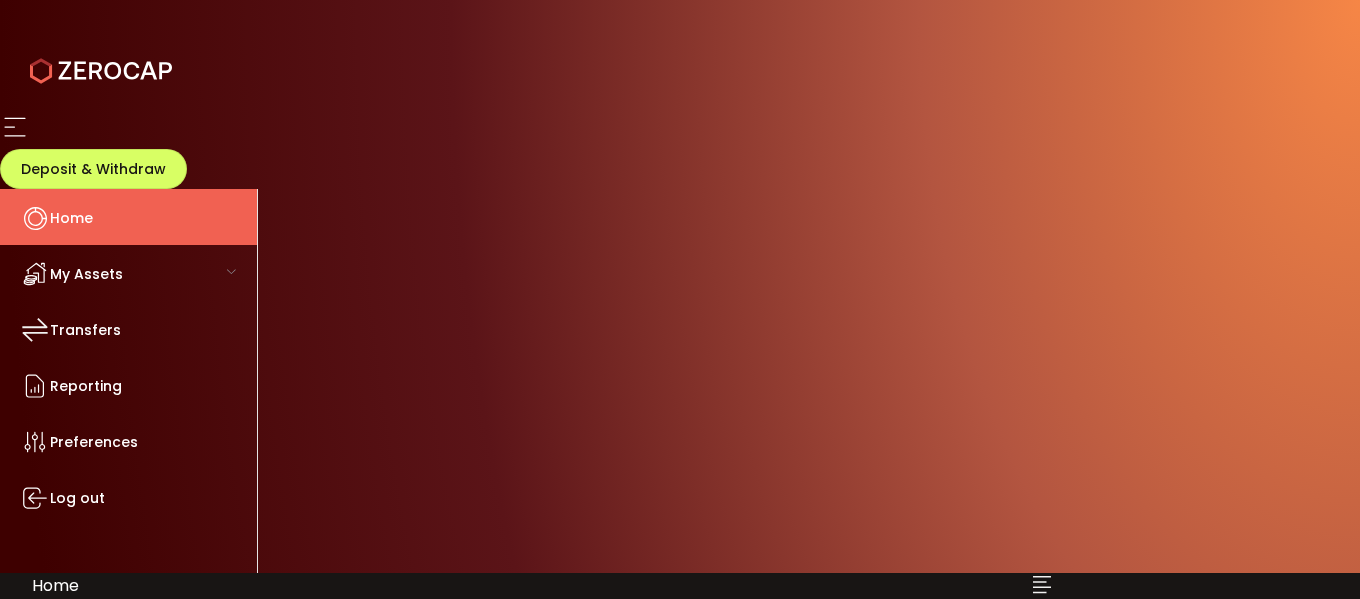 click on "Fiat" at bounding box center [427, 753] 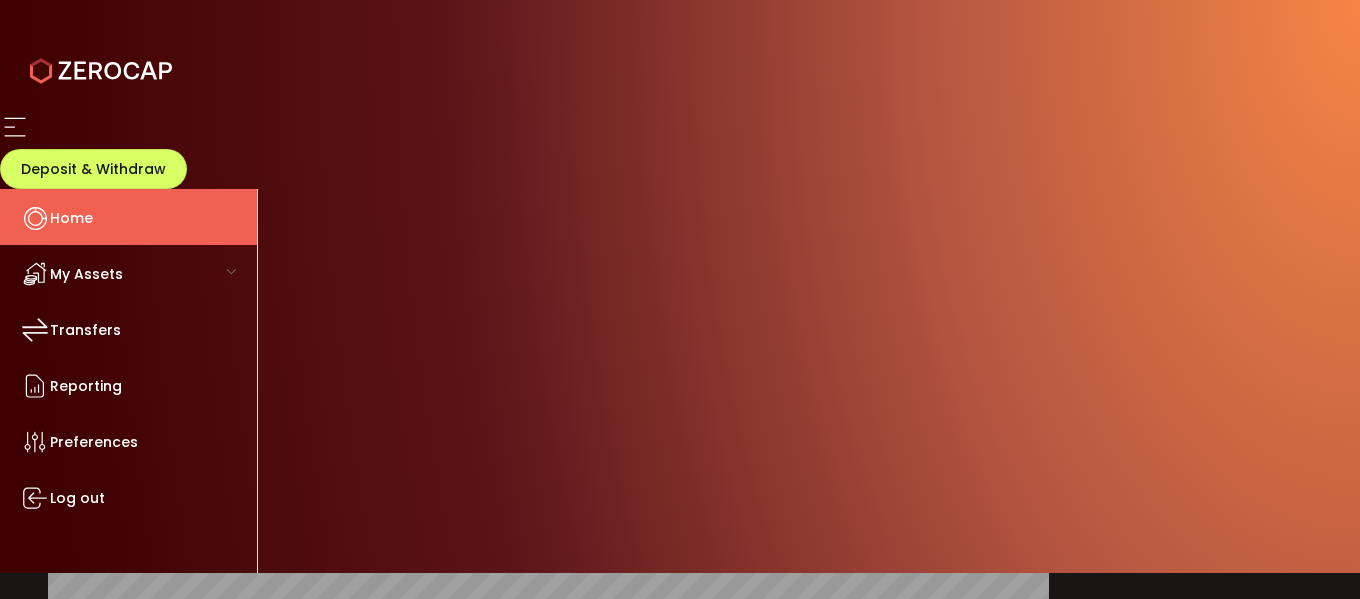scroll, scrollTop: 0, scrollLeft: 0, axis: both 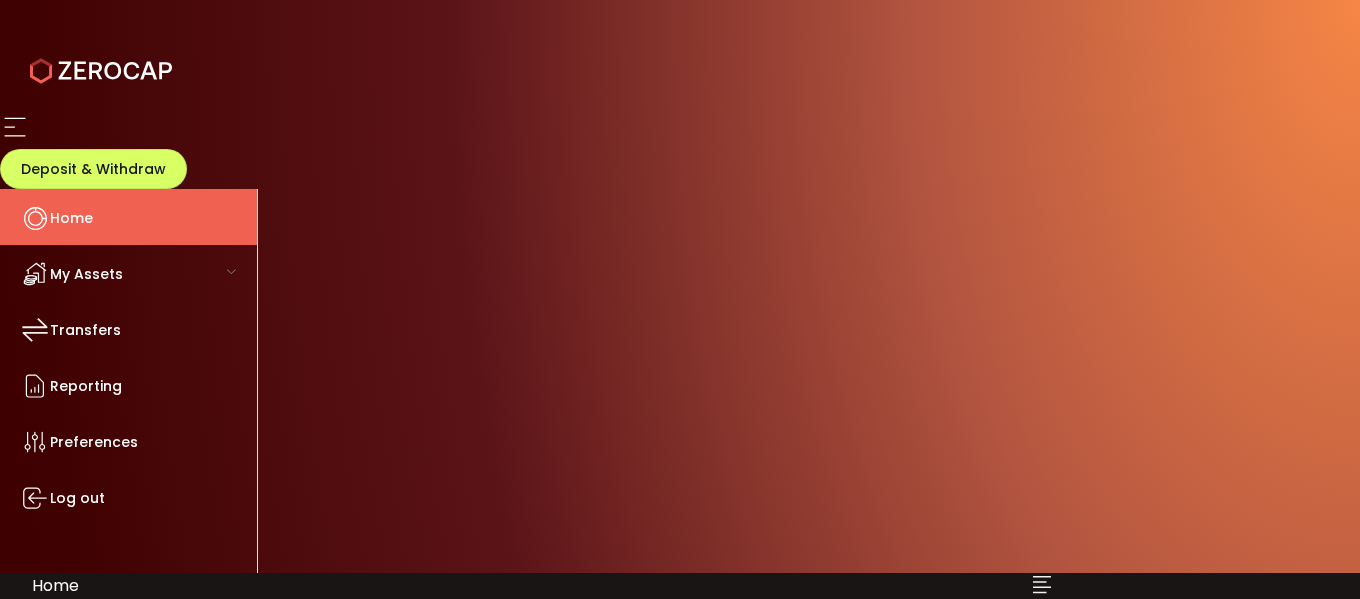 click on "All Assets" at bounding box center [174, 753] 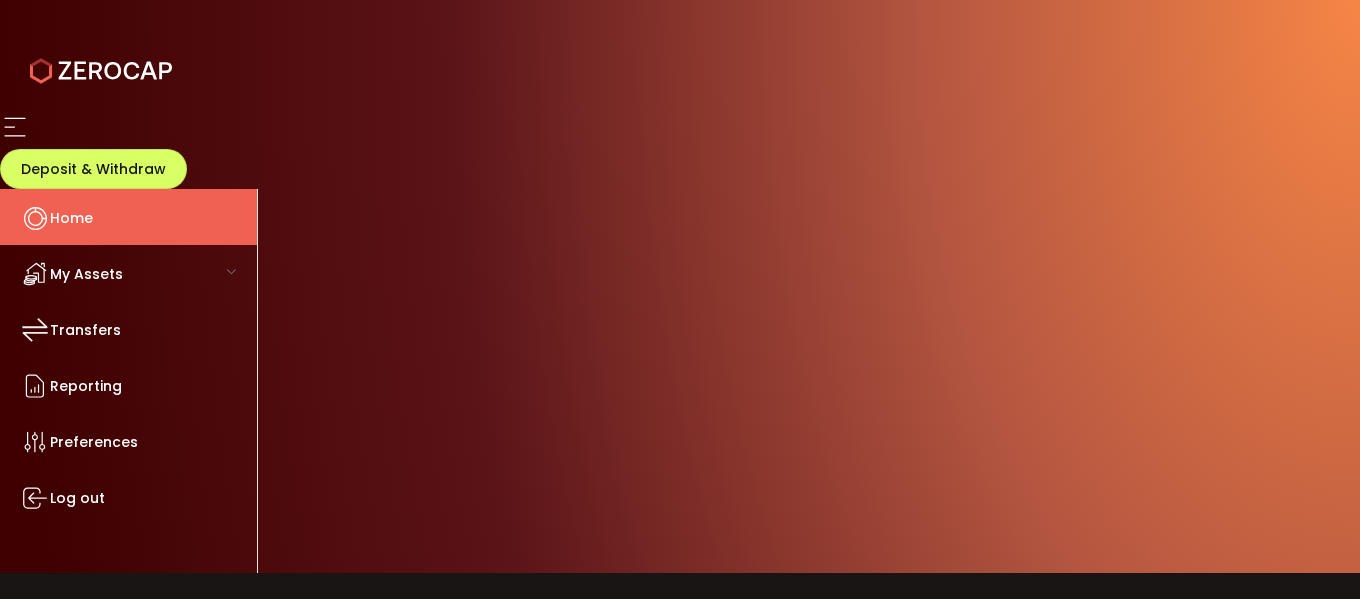 scroll, scrollTop: 300, scrollLeft: 0, axis: vertical 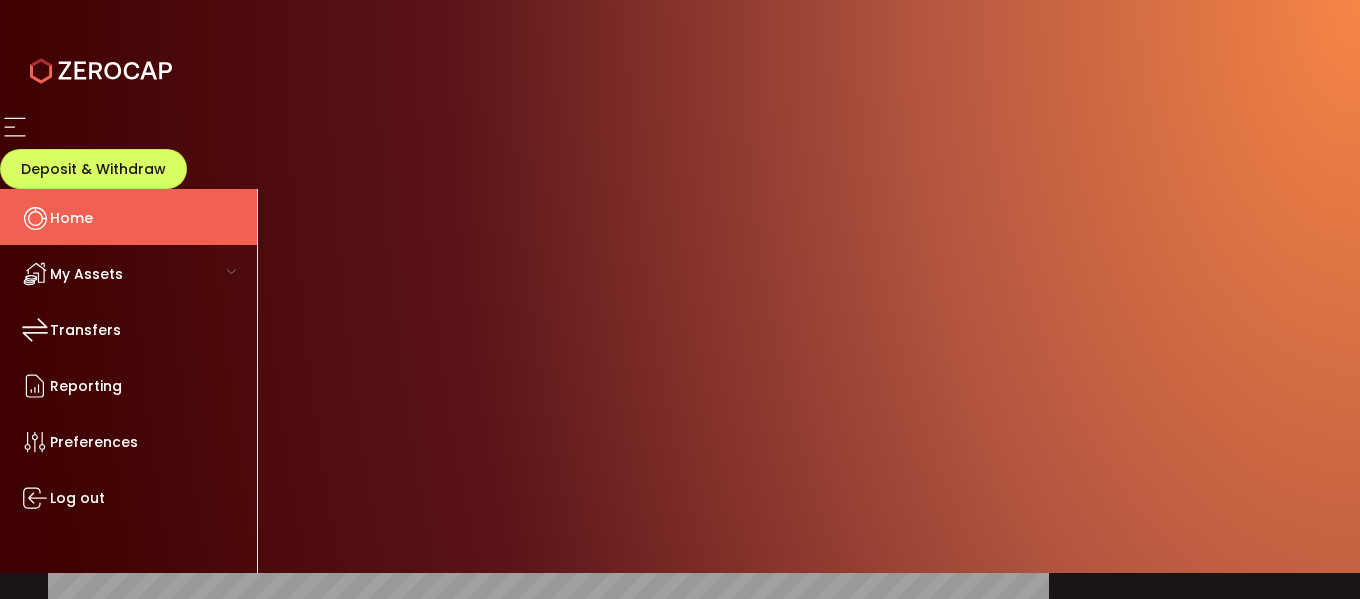 click on "Performance View" at bounding box center [680, 1160] 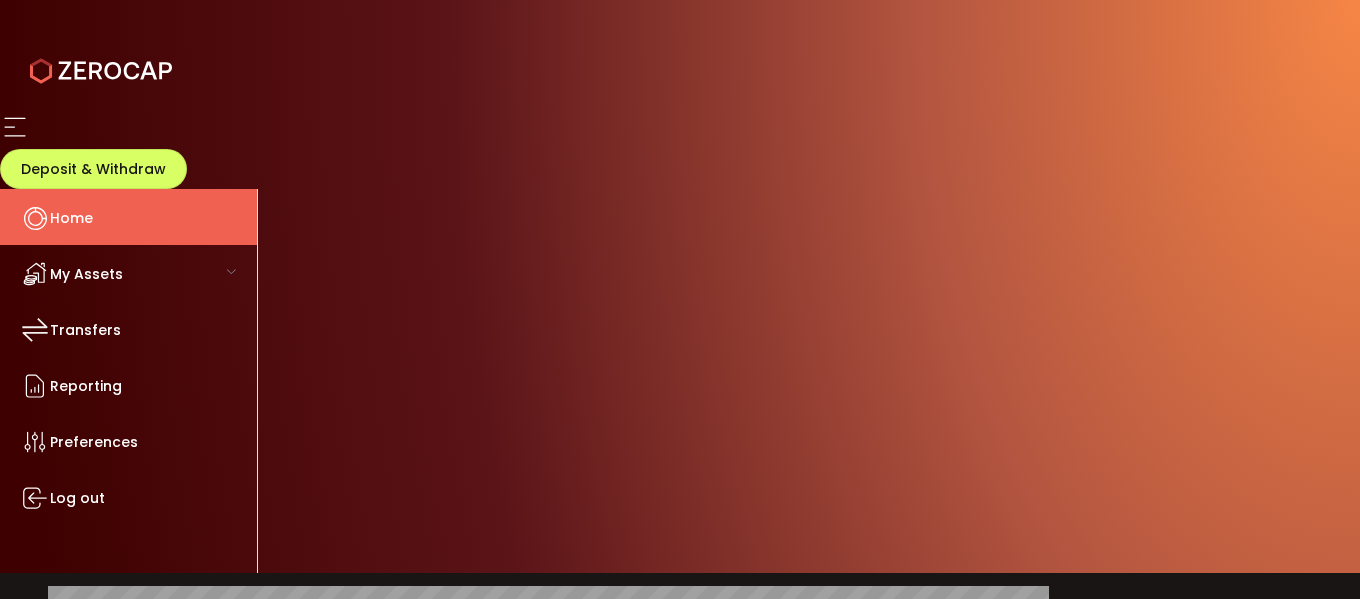 scroll, scrollTop: 0, scrollLeft: 0, axis: both 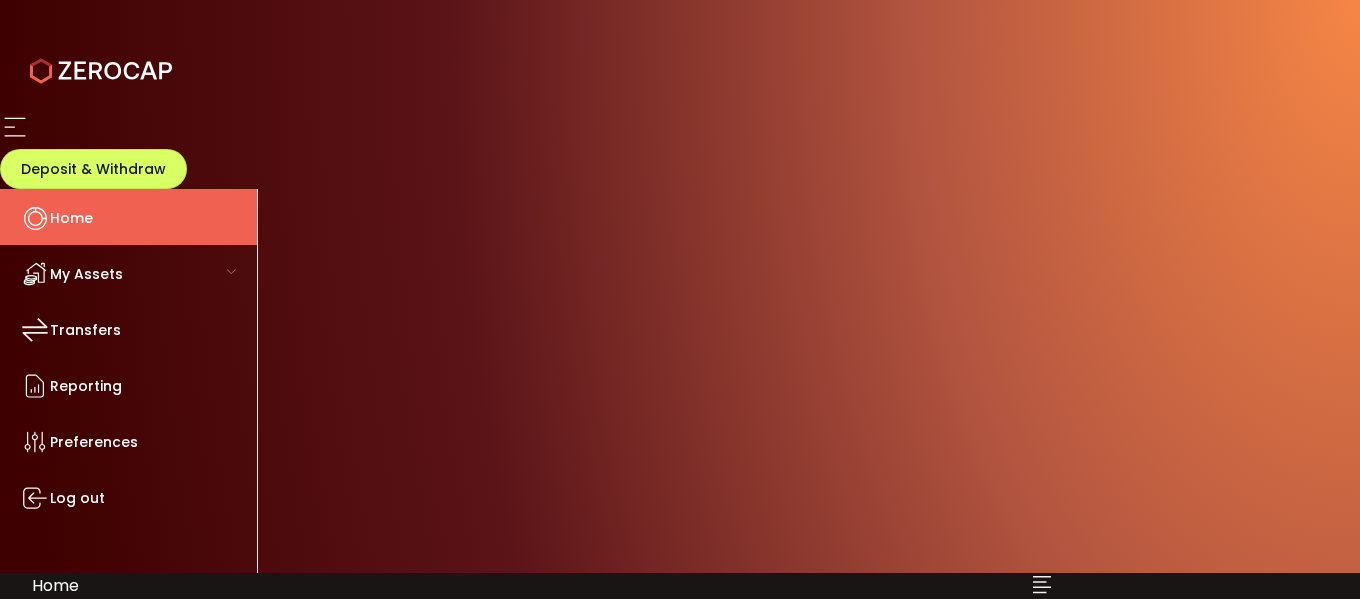 click on "6M" at bounding box center (977, 841) 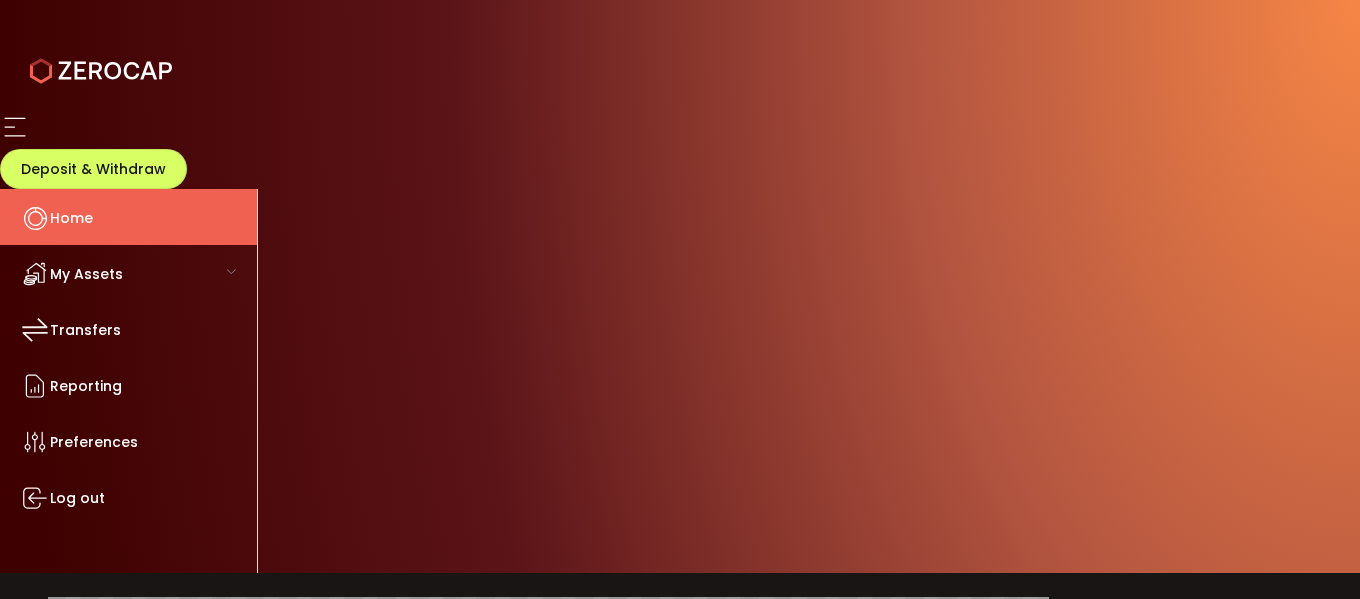 scroll, scrollTop: 300, scrollLeft: 0, axis: vertical 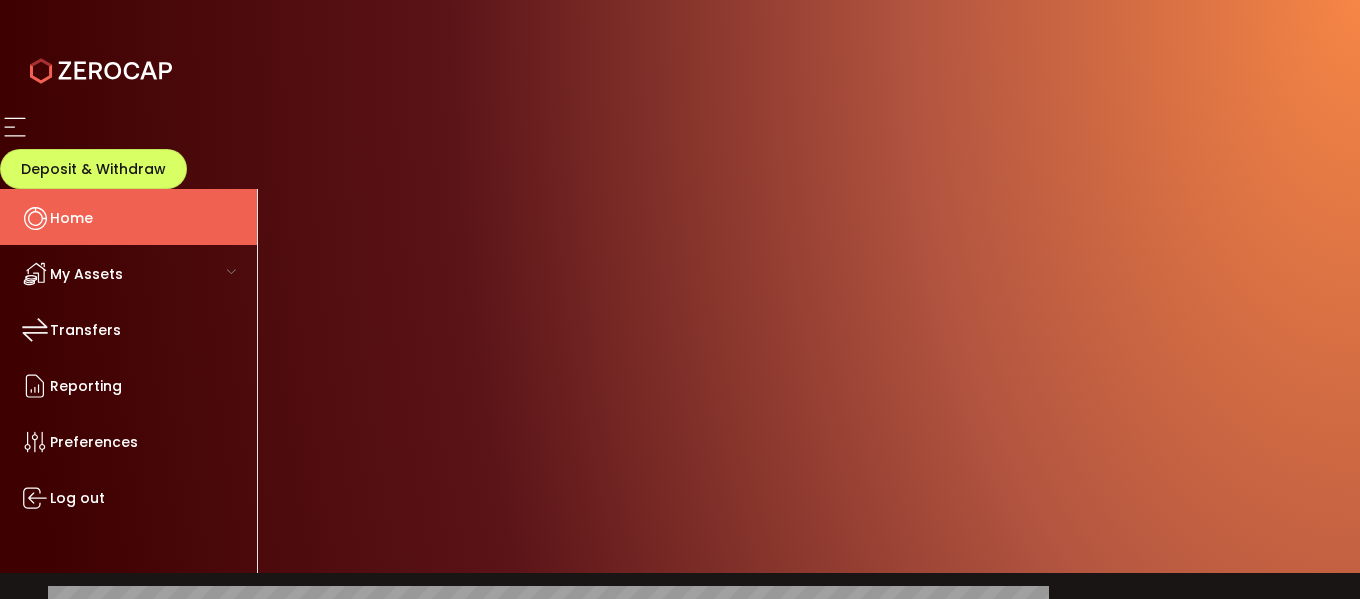 click on "My Assets" at bounding box center [86, 274] 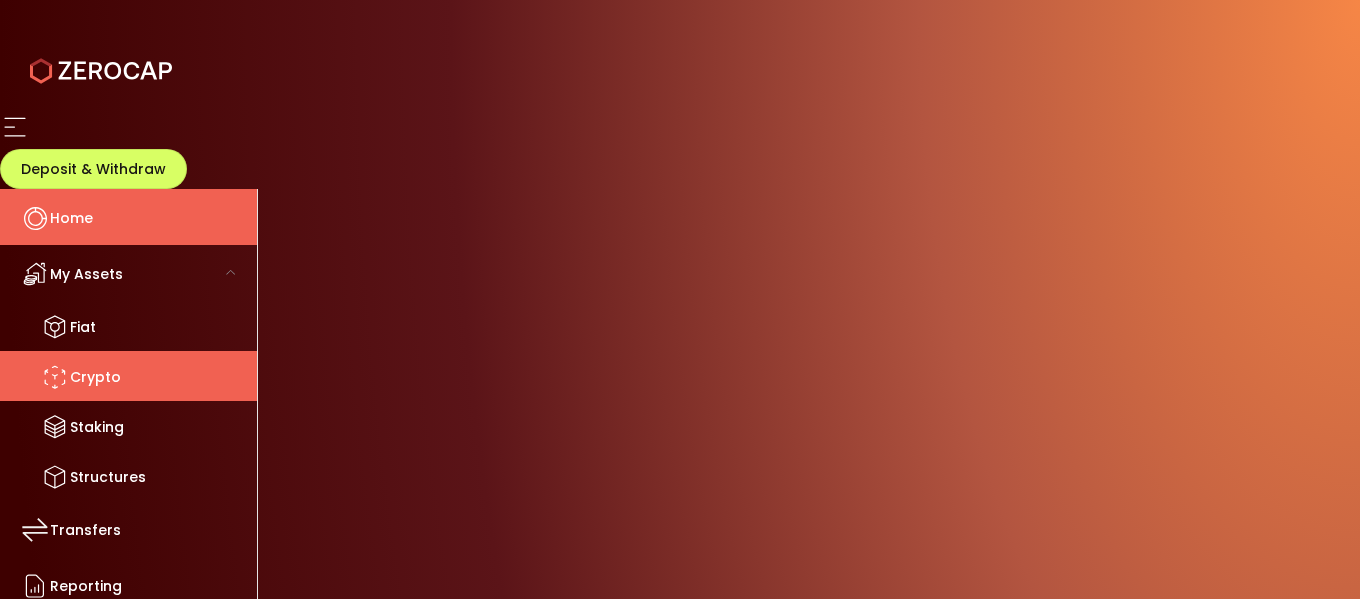 click on "Crypto" at bounding box center [83, 327] 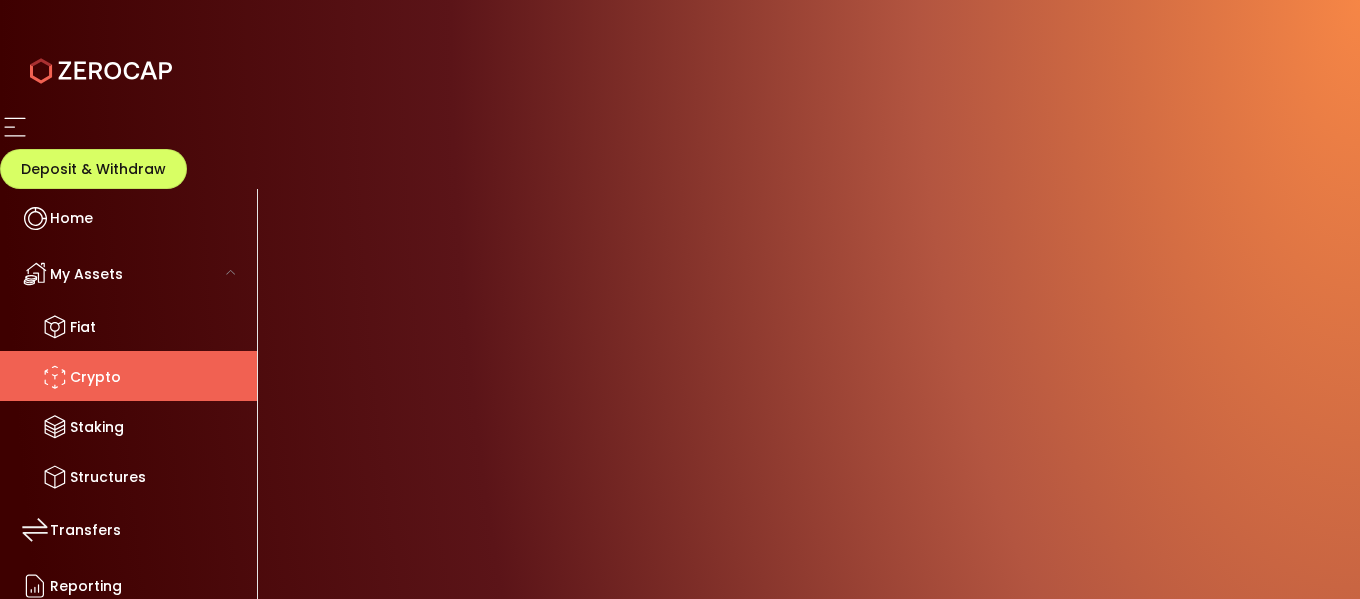 scroll, scrollTop: 745, scrollLeft: 0, axis: vertical 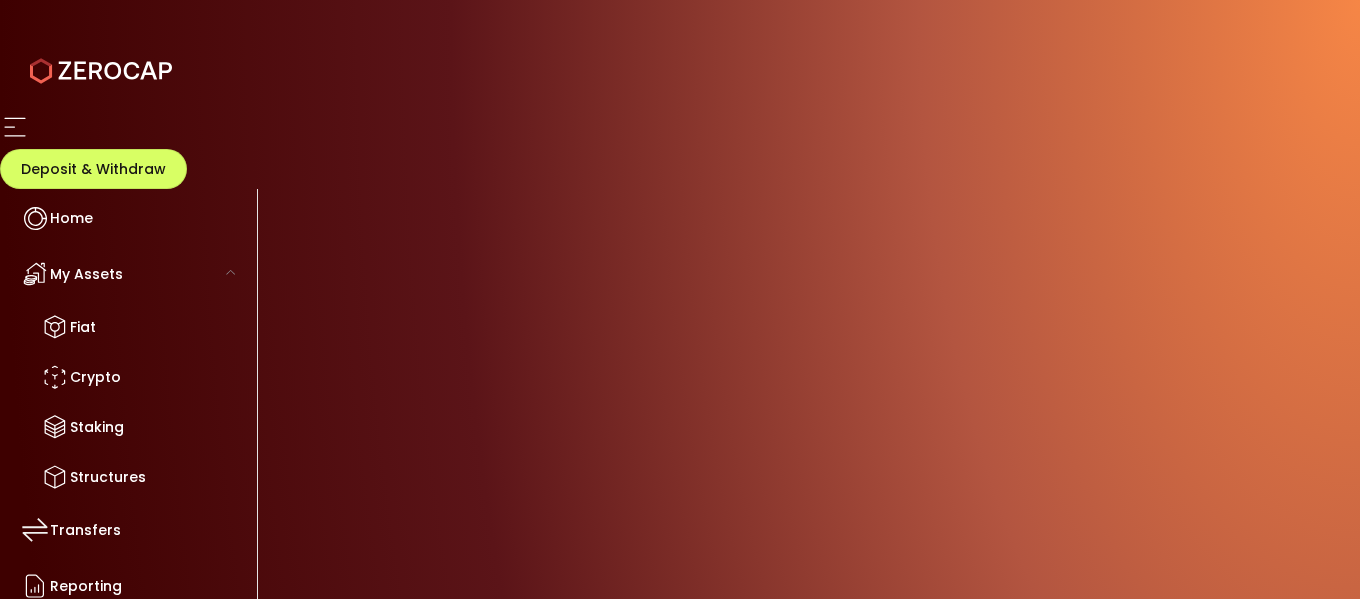 click on "Sonic(prev. FTM)" at bounding box center (165, 1243) 